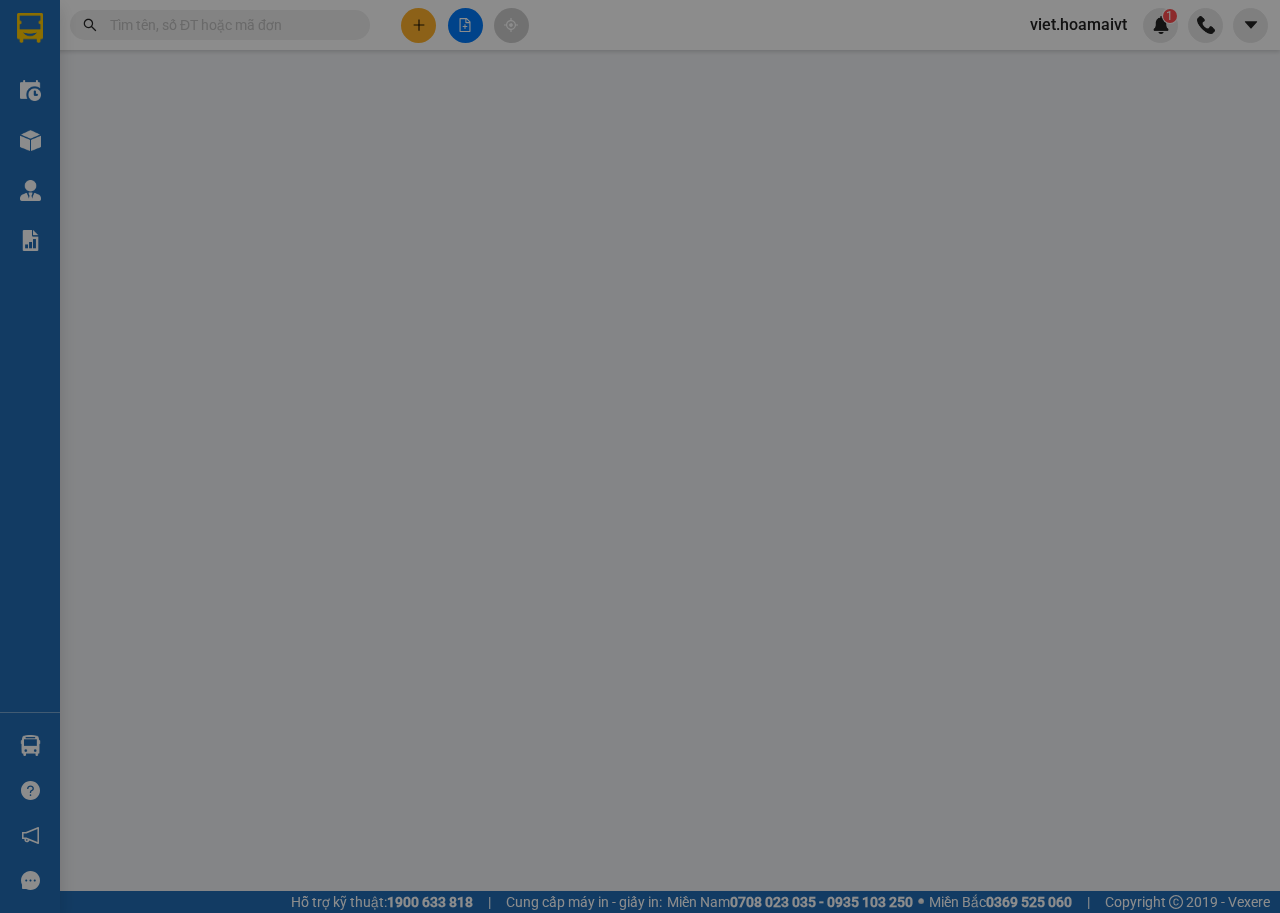 scroll, scrollTop: 0, scrollLeft: 0, axis: both 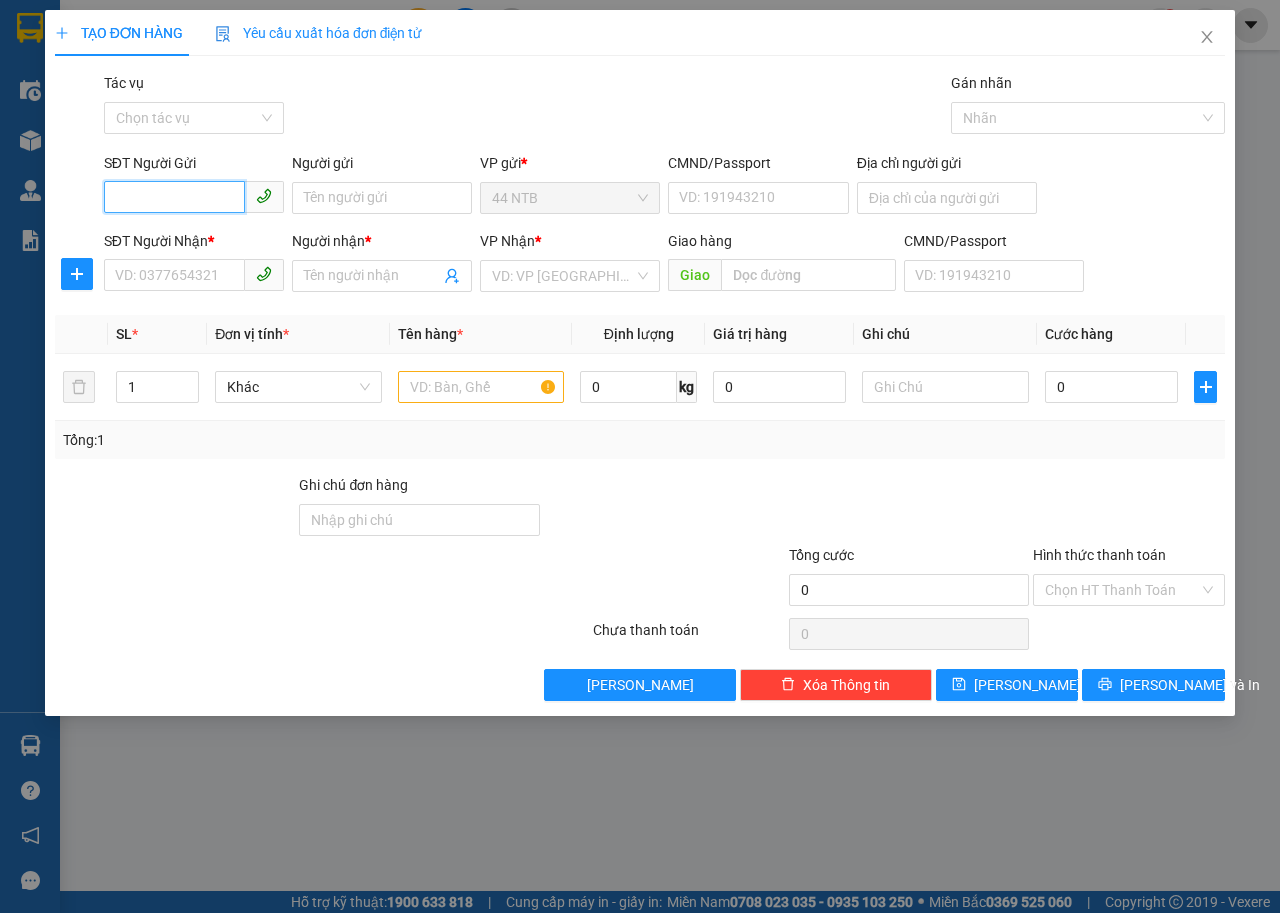click on "SĐT Người Gửi" at bounding box center (174, 197) 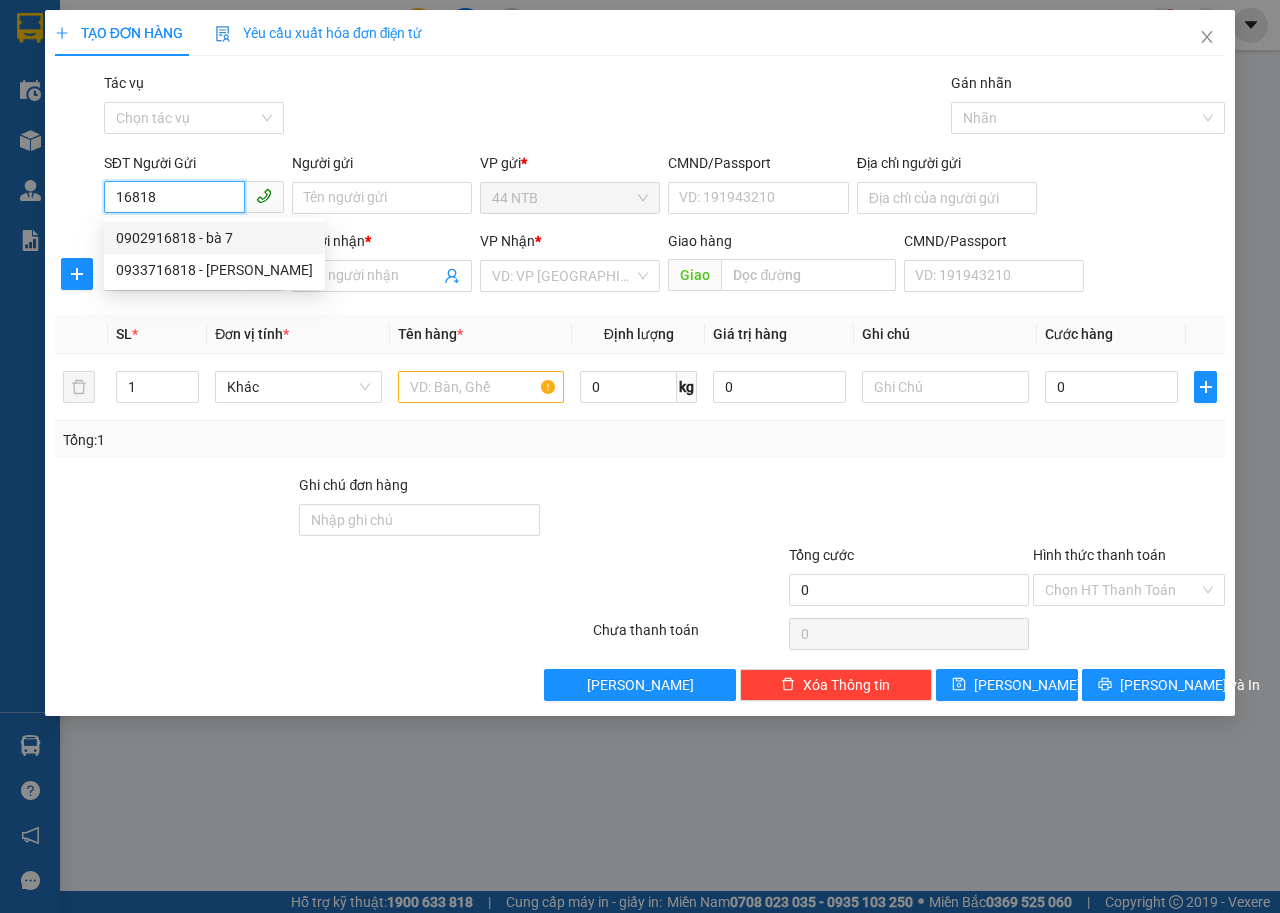 click on "0902916818 - bà 7" at bounding box center (214, 238) 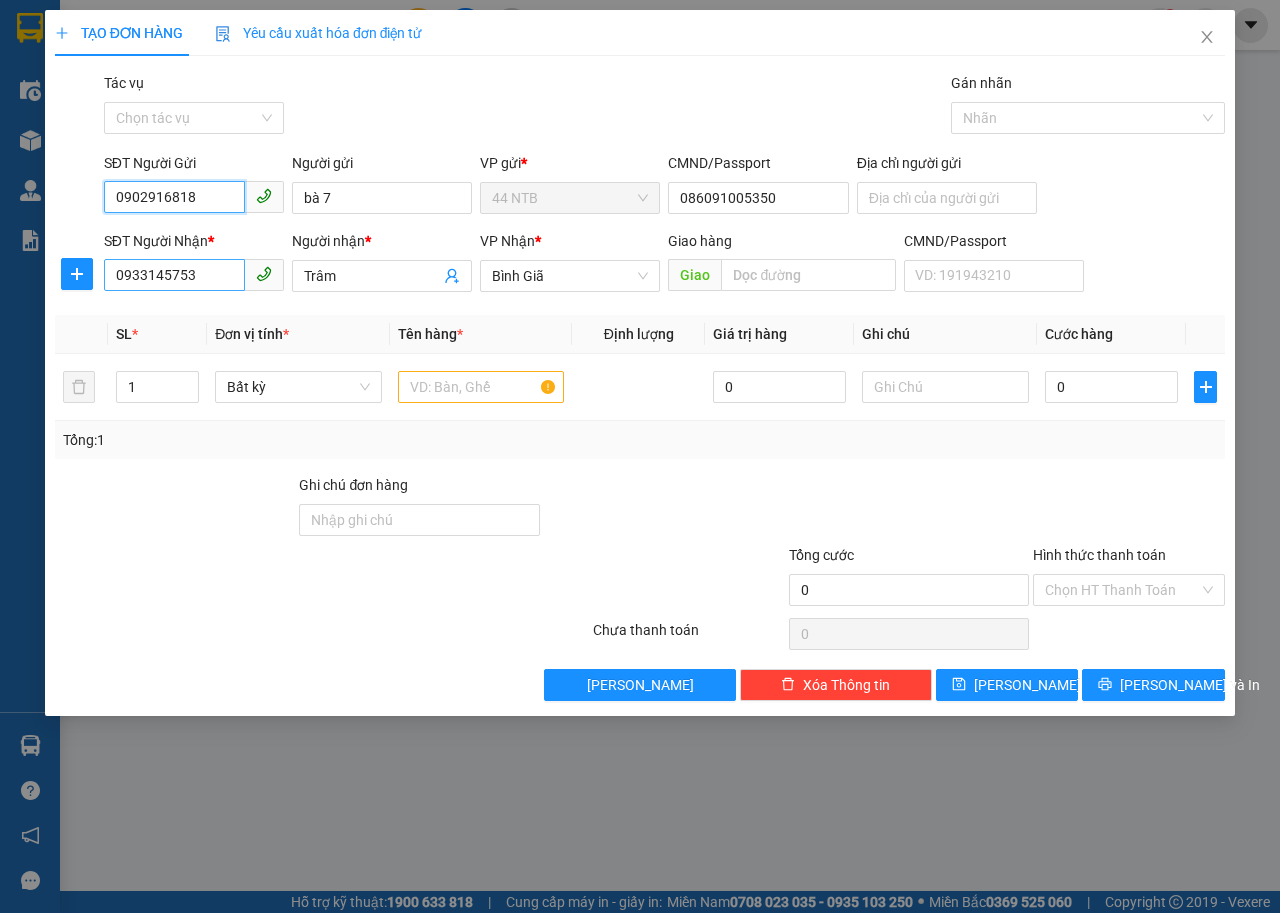 type on "0902916818" 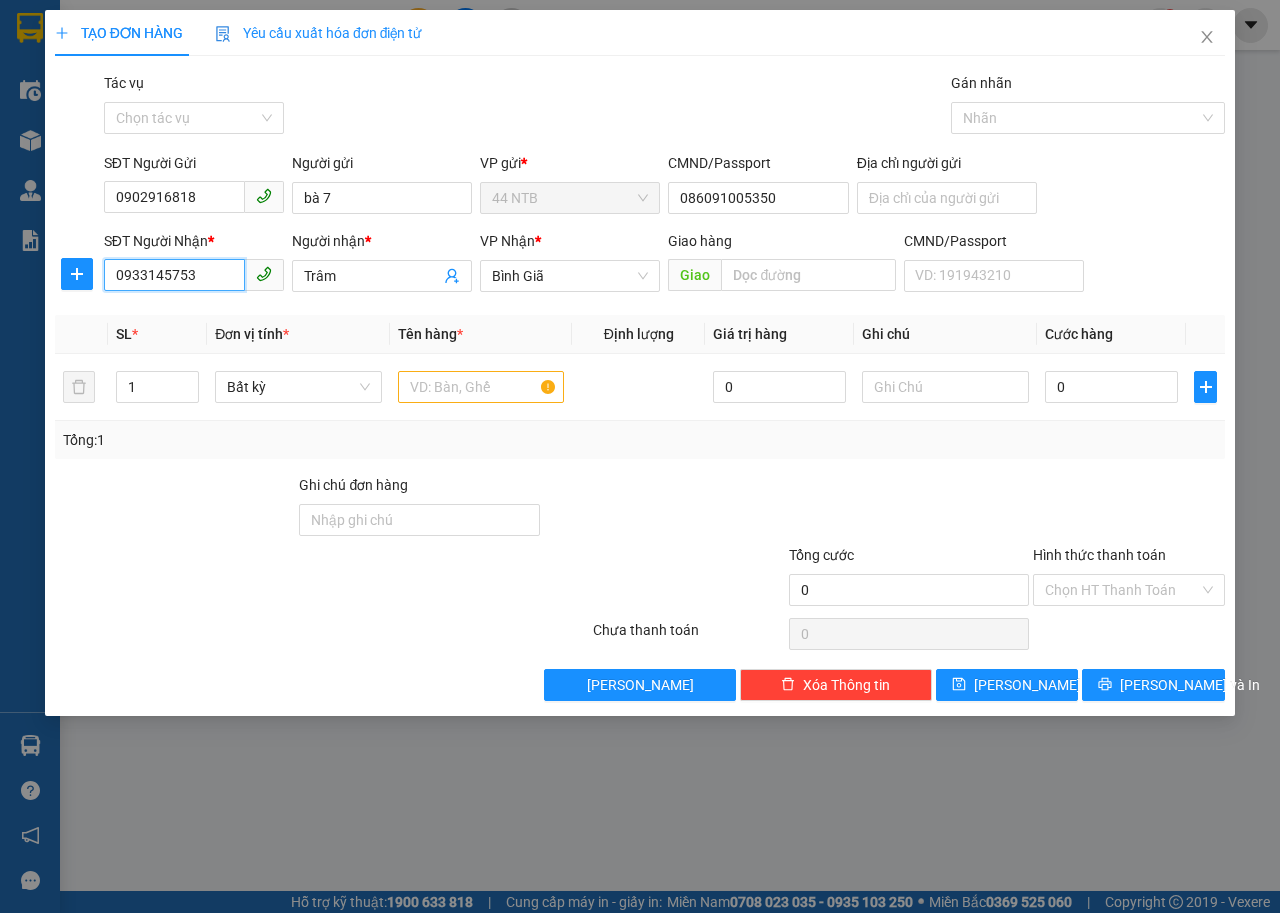 click on "0933145753" at bounding box center (174, 275) 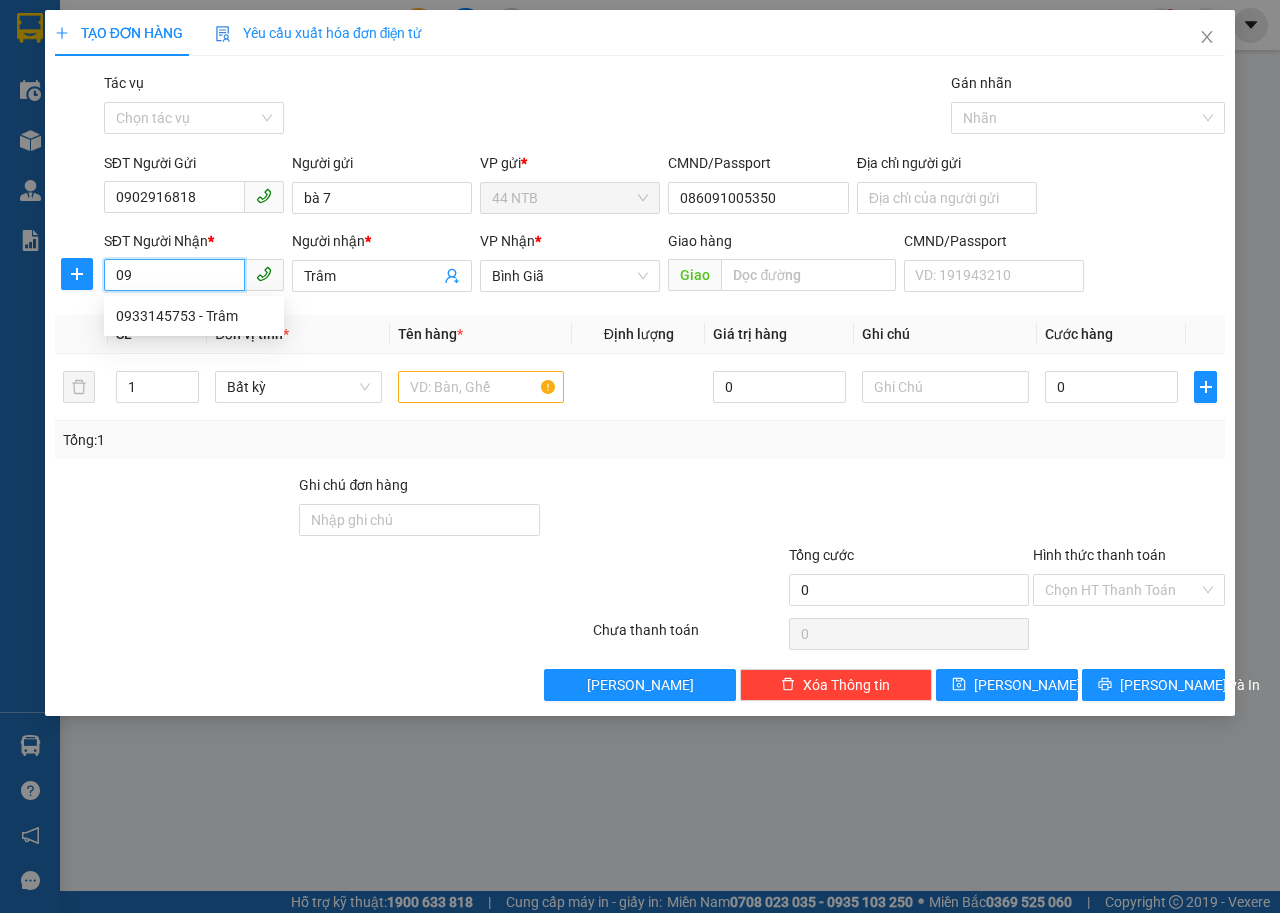 type on "0" 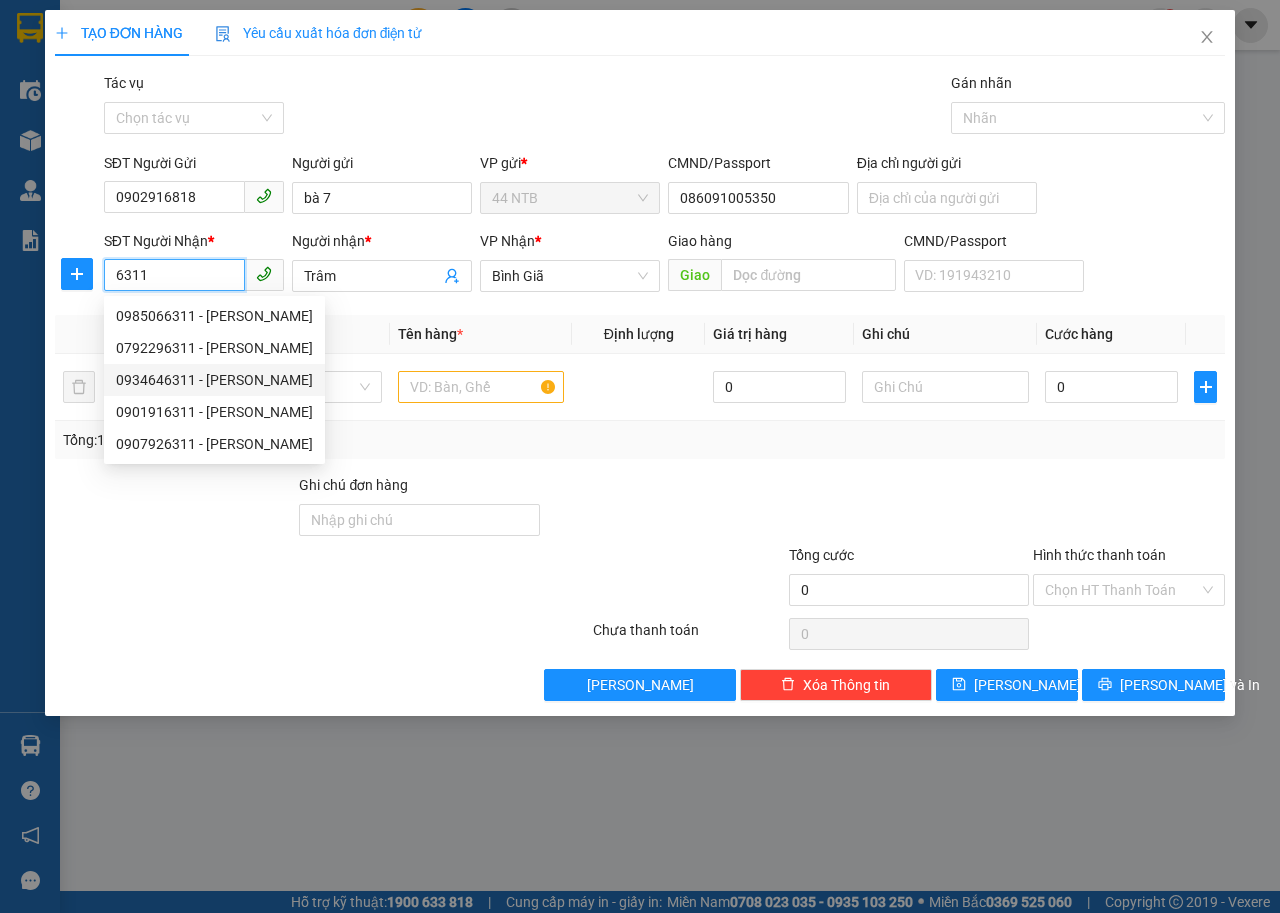 click on "0934646311 - [PERSON_NAME]" at bounding box center (214, 380) 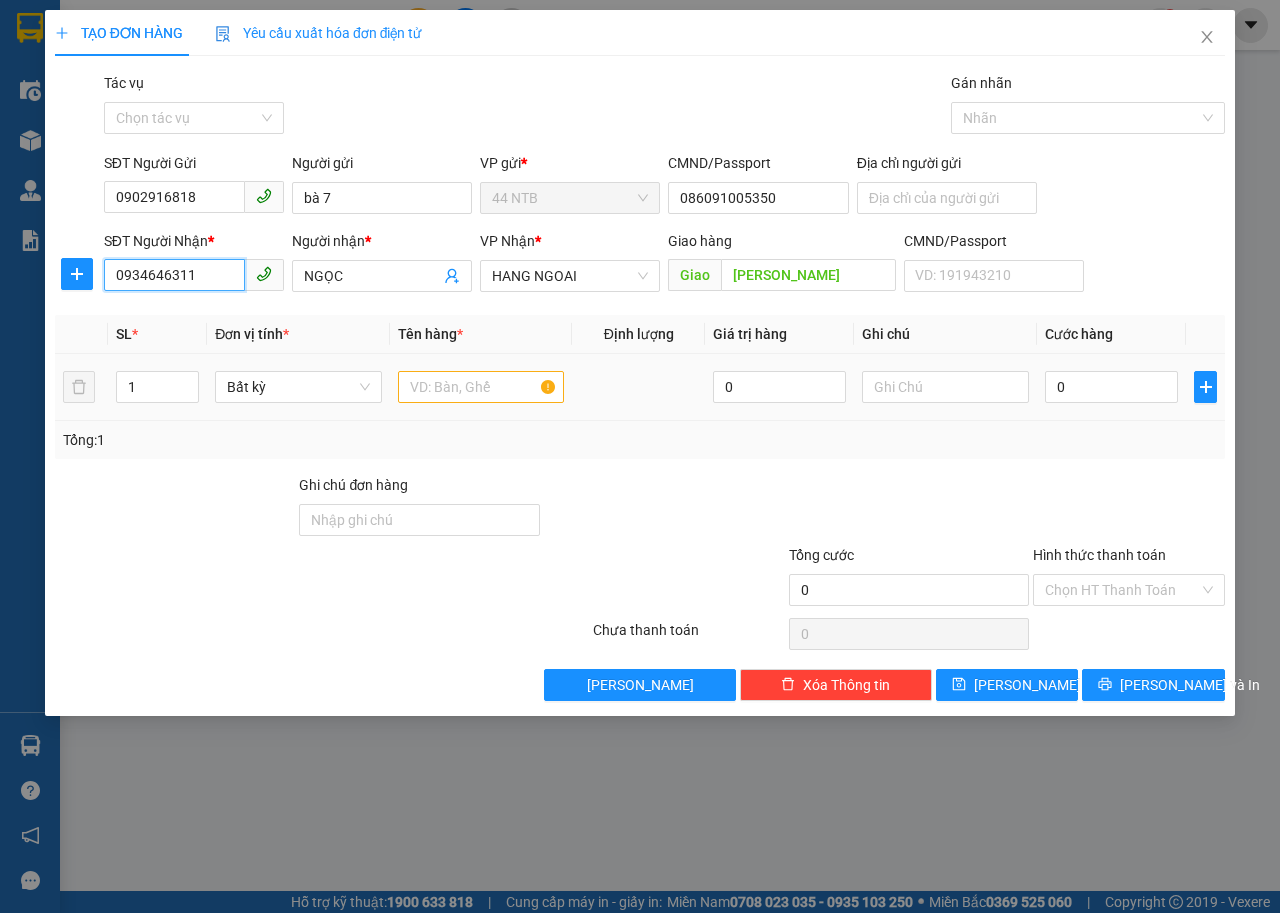 type on "0934646311" 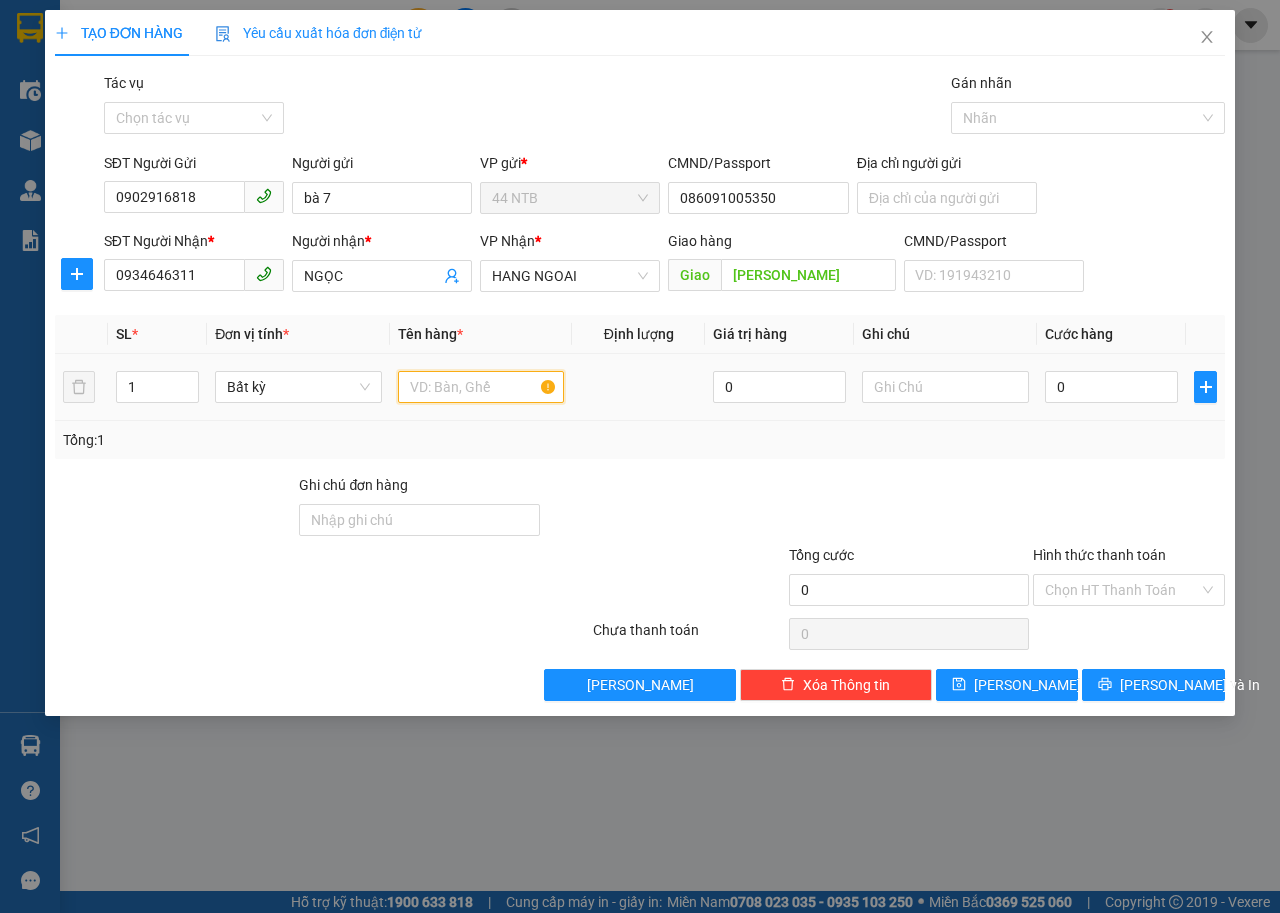 click at bounding box center (481, 387) 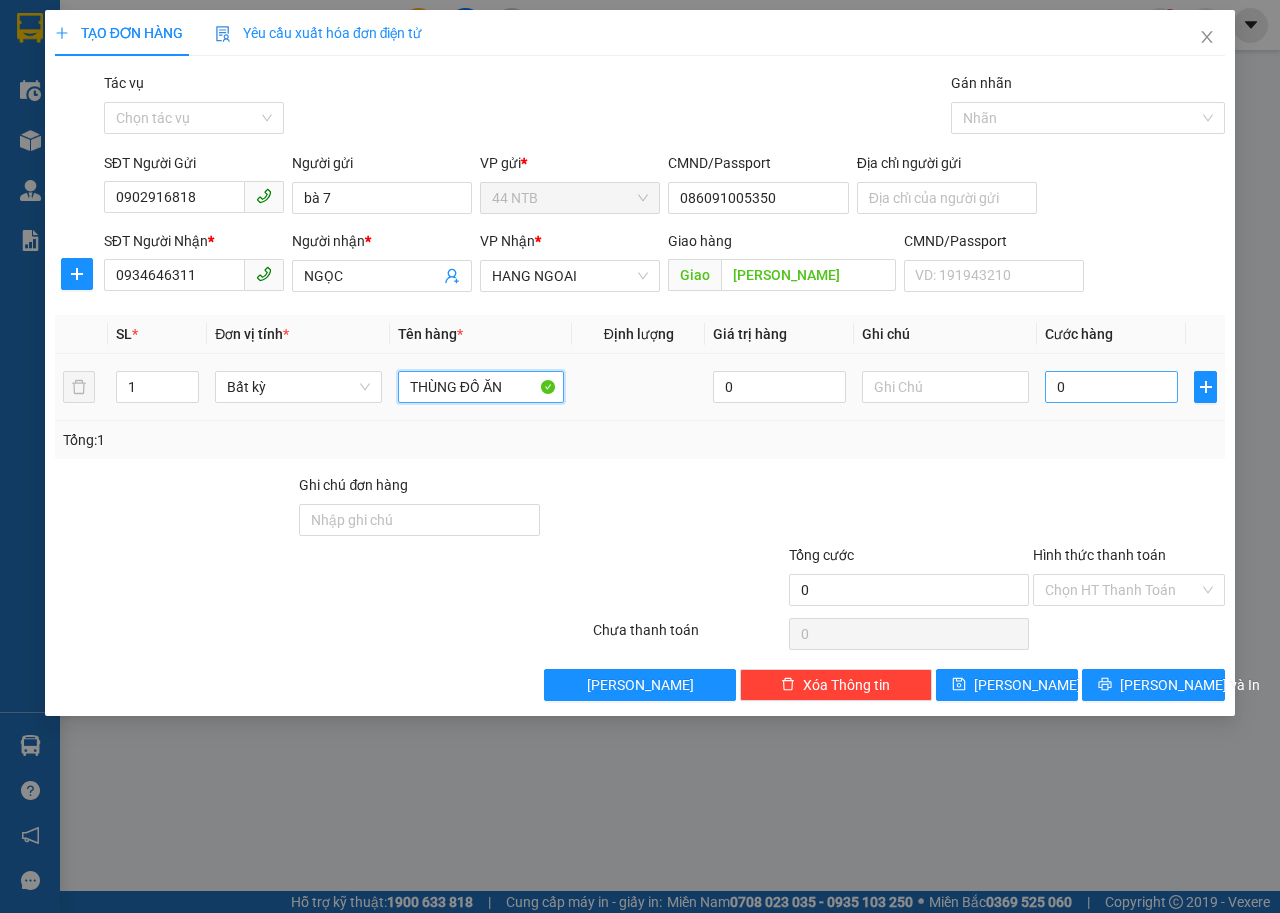 type on "THÙNG ĐỒ ĂN" 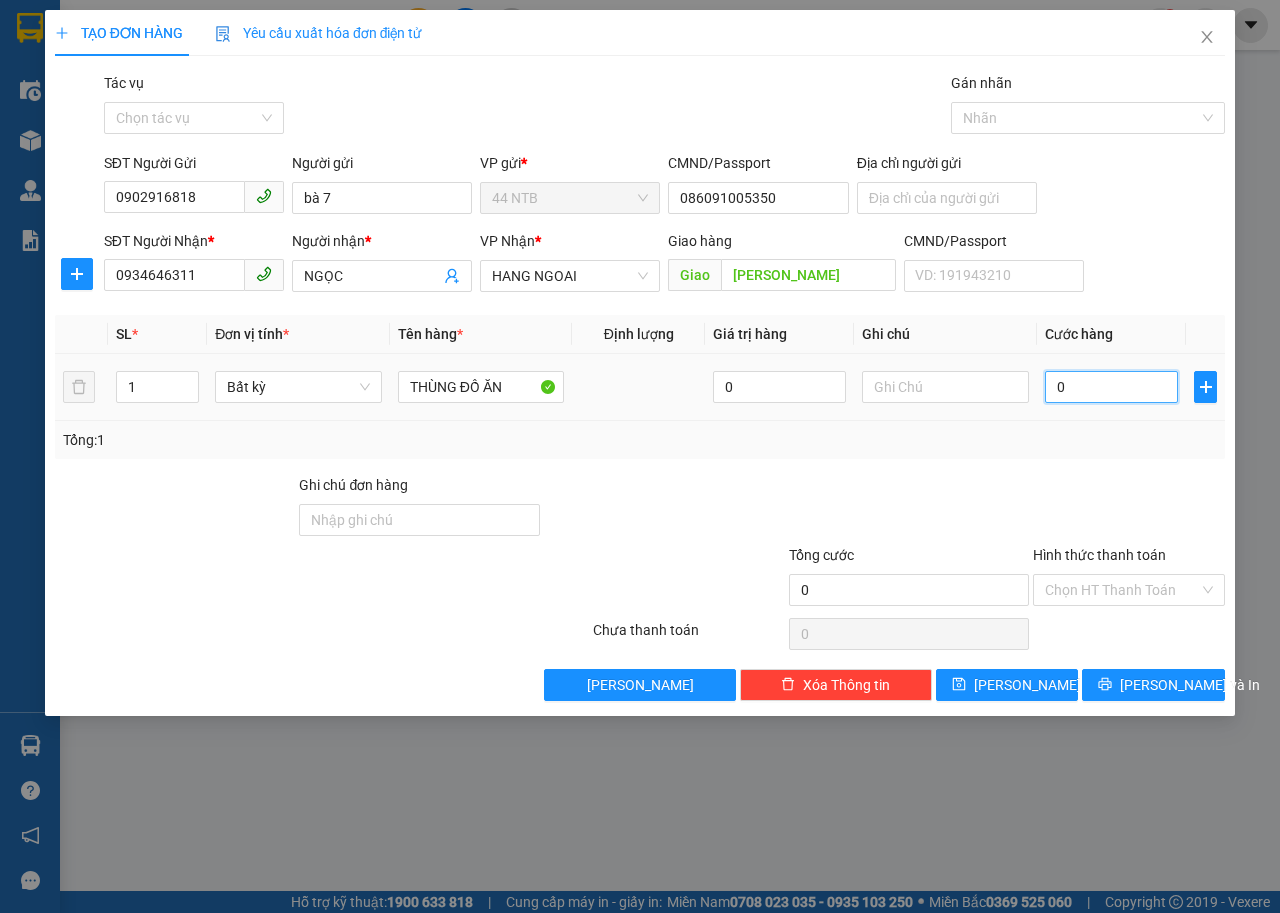 click on "0" at bounding box center [1111, 387] 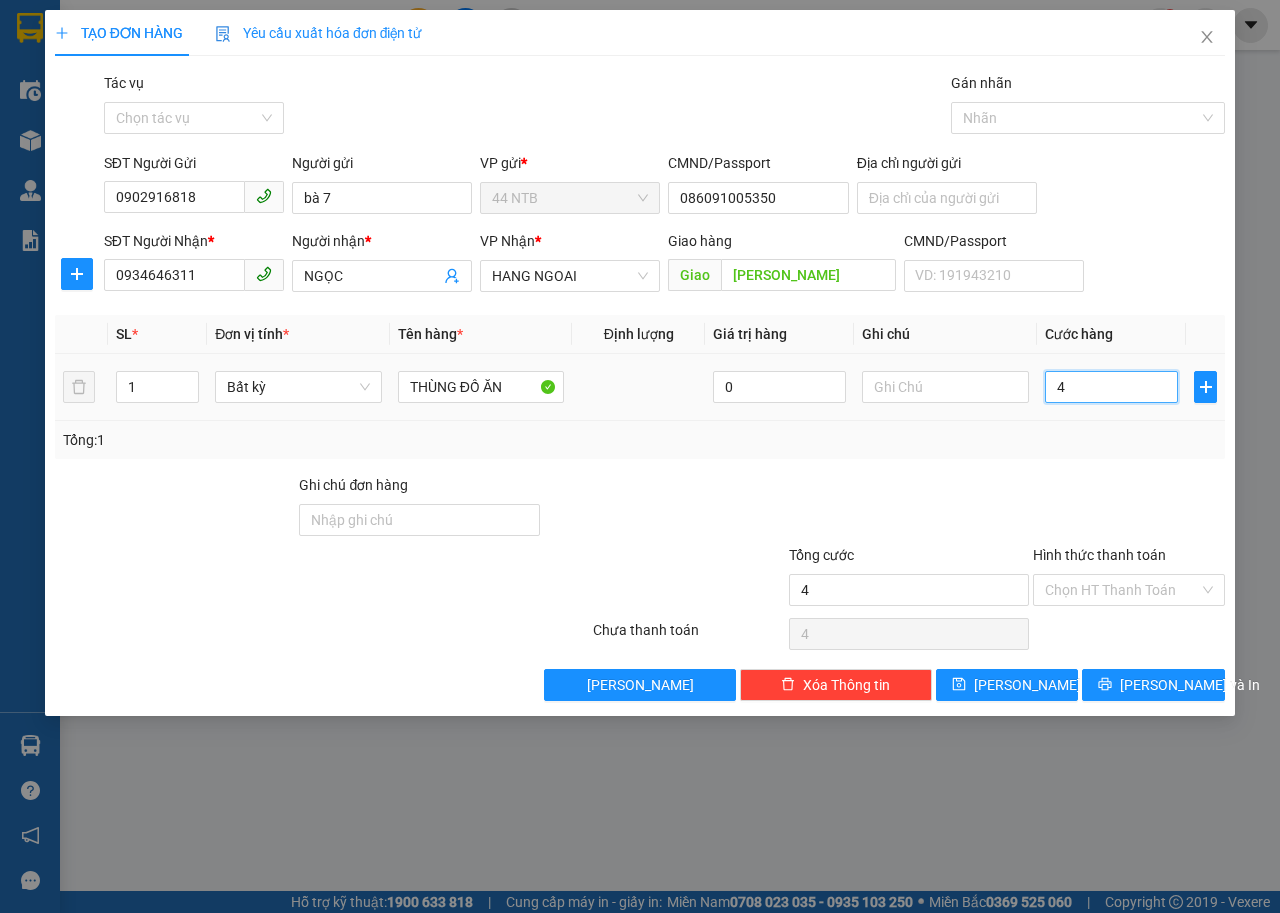 type on "4" 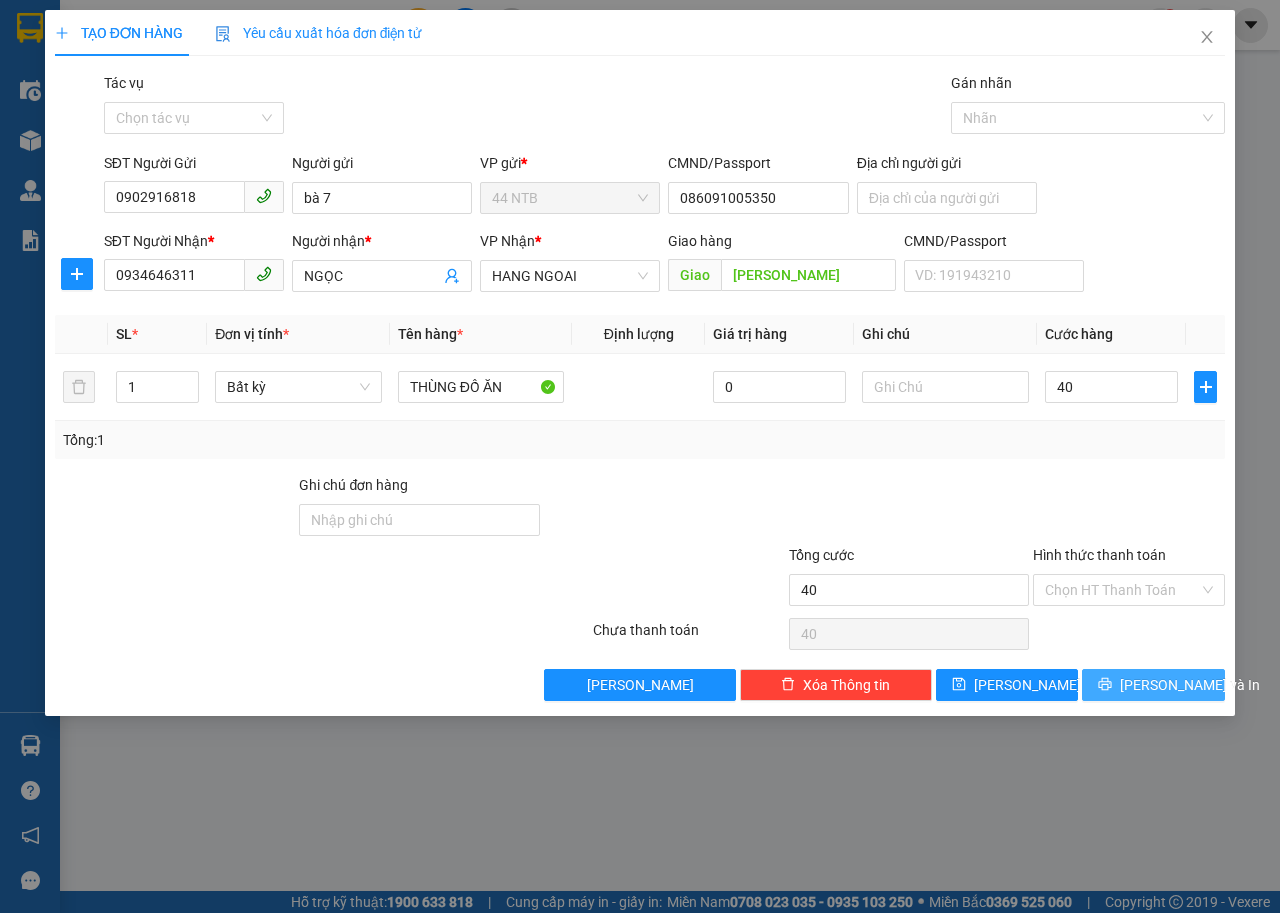 type on "40.000" 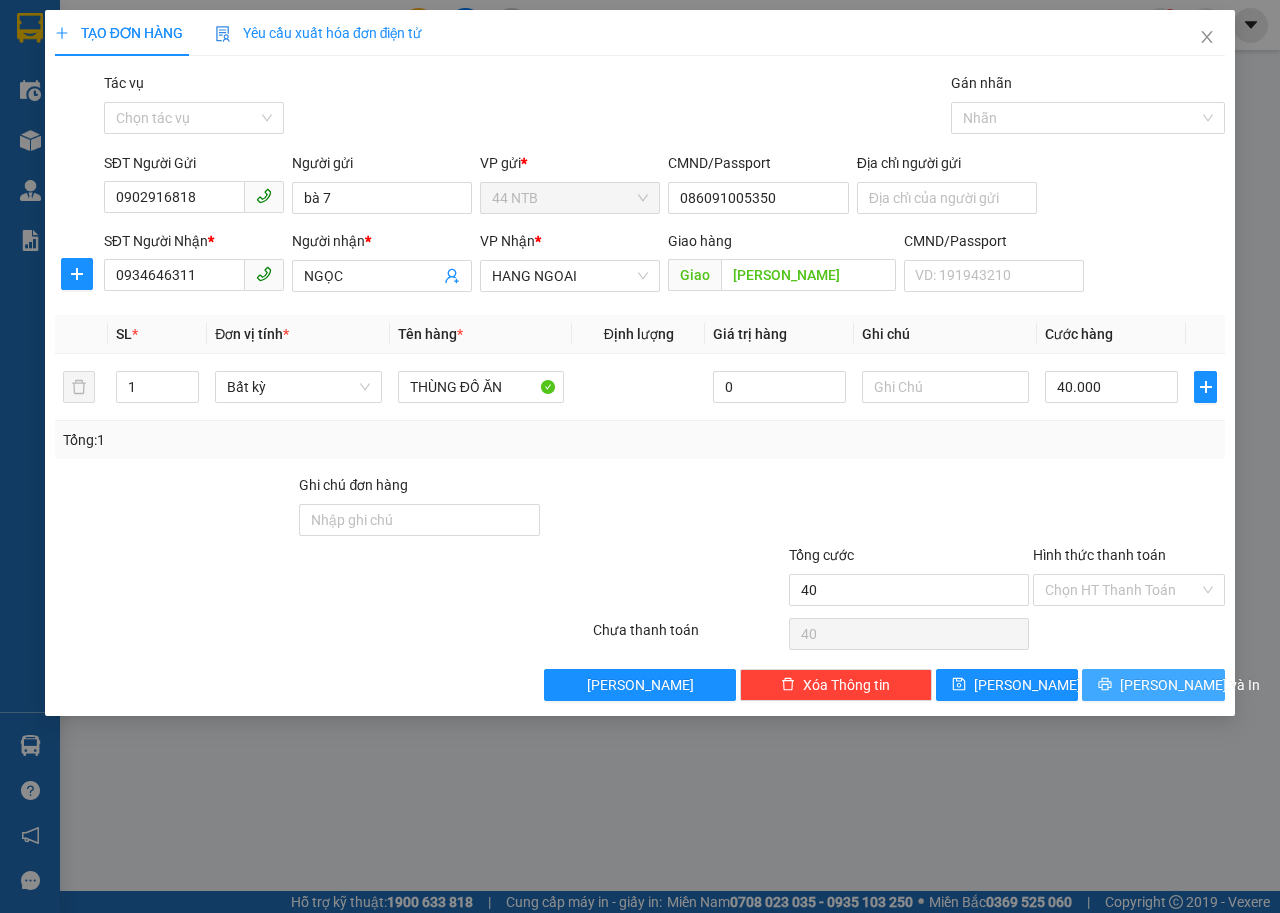 type on "40.000" 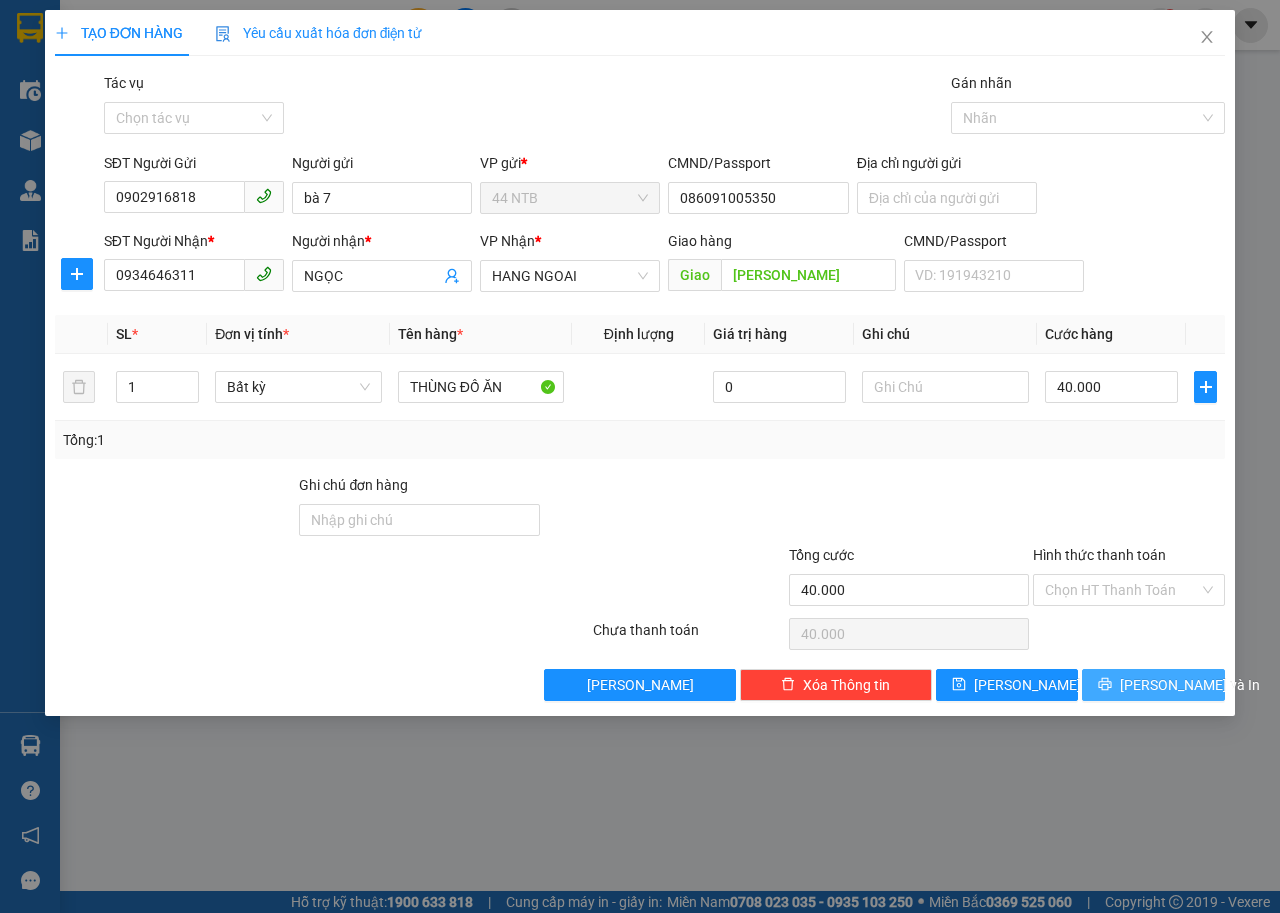 click 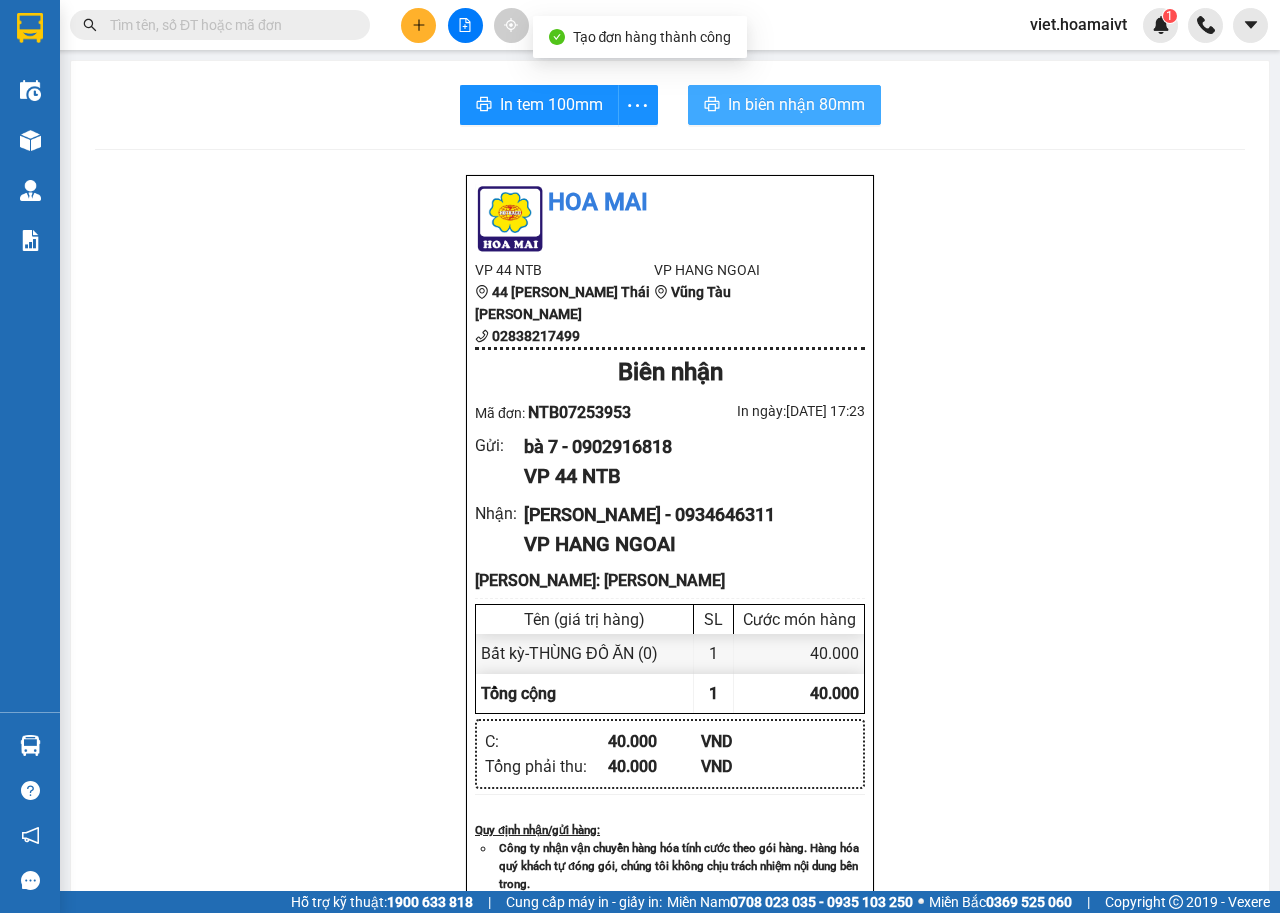 click on "In biên nhận 80mm" at bounding box center [796, 104] 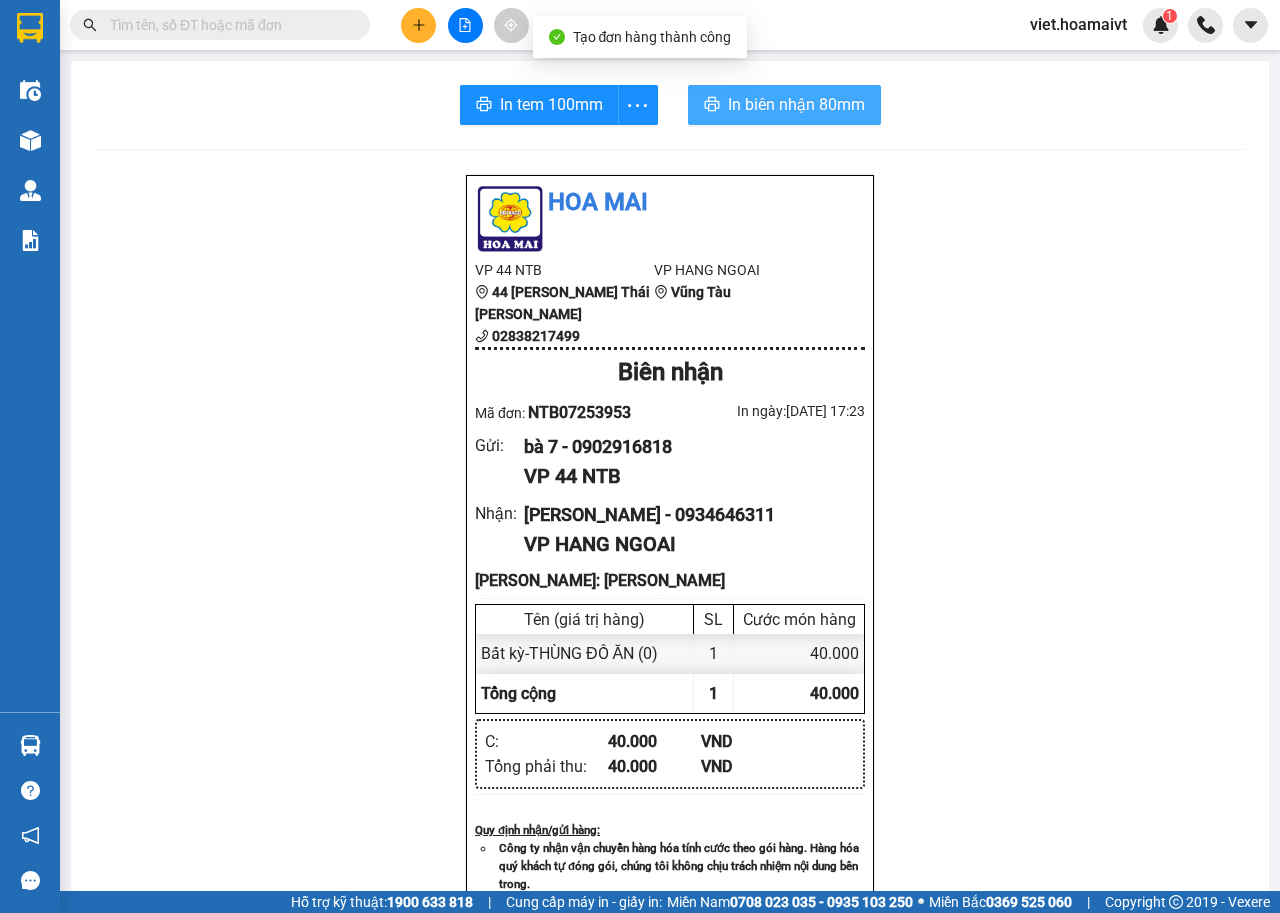 scroll, scrollTop: 0, scrollLeft: 0, axis: both 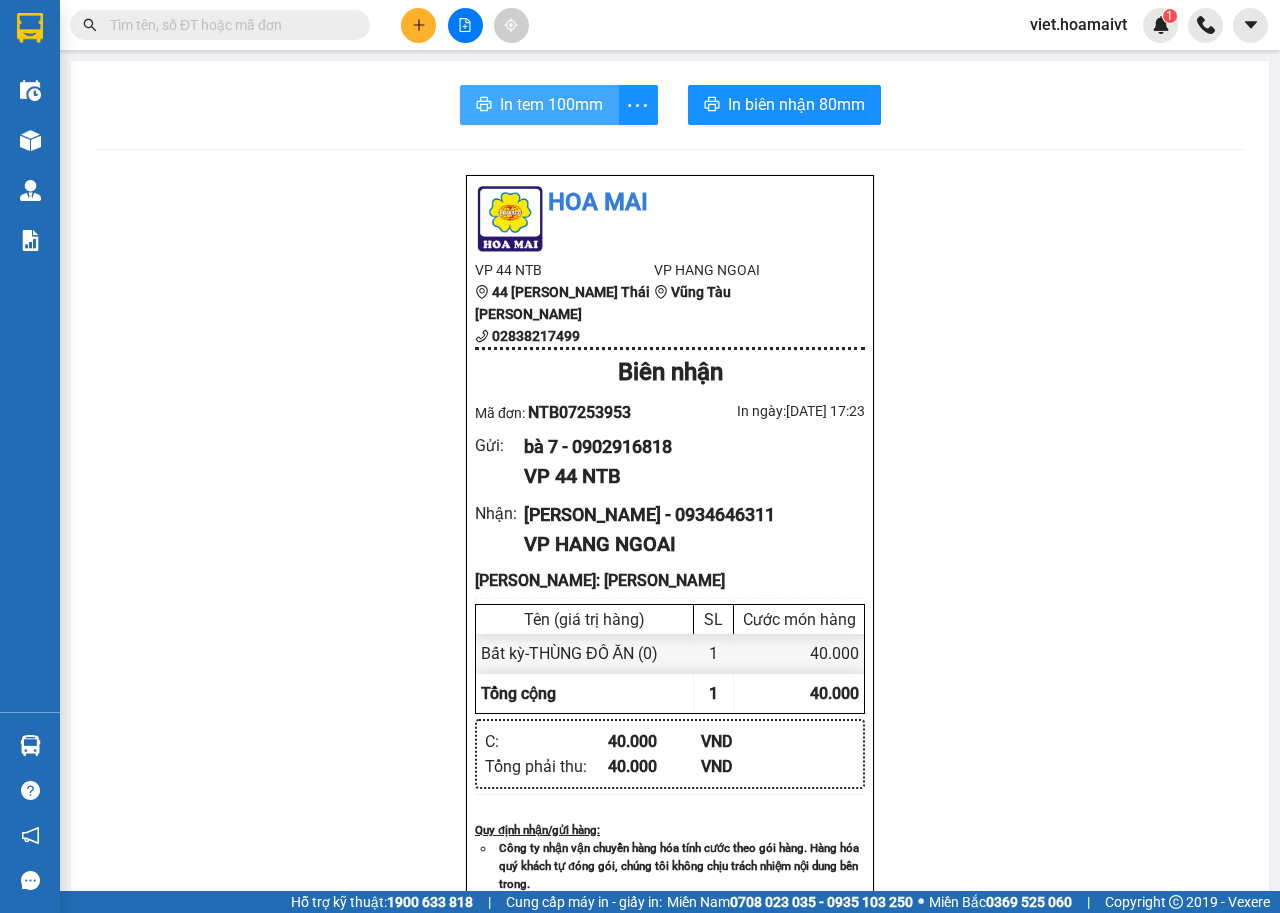 click on "In tem 100mm" at bounding box center [551, 104] 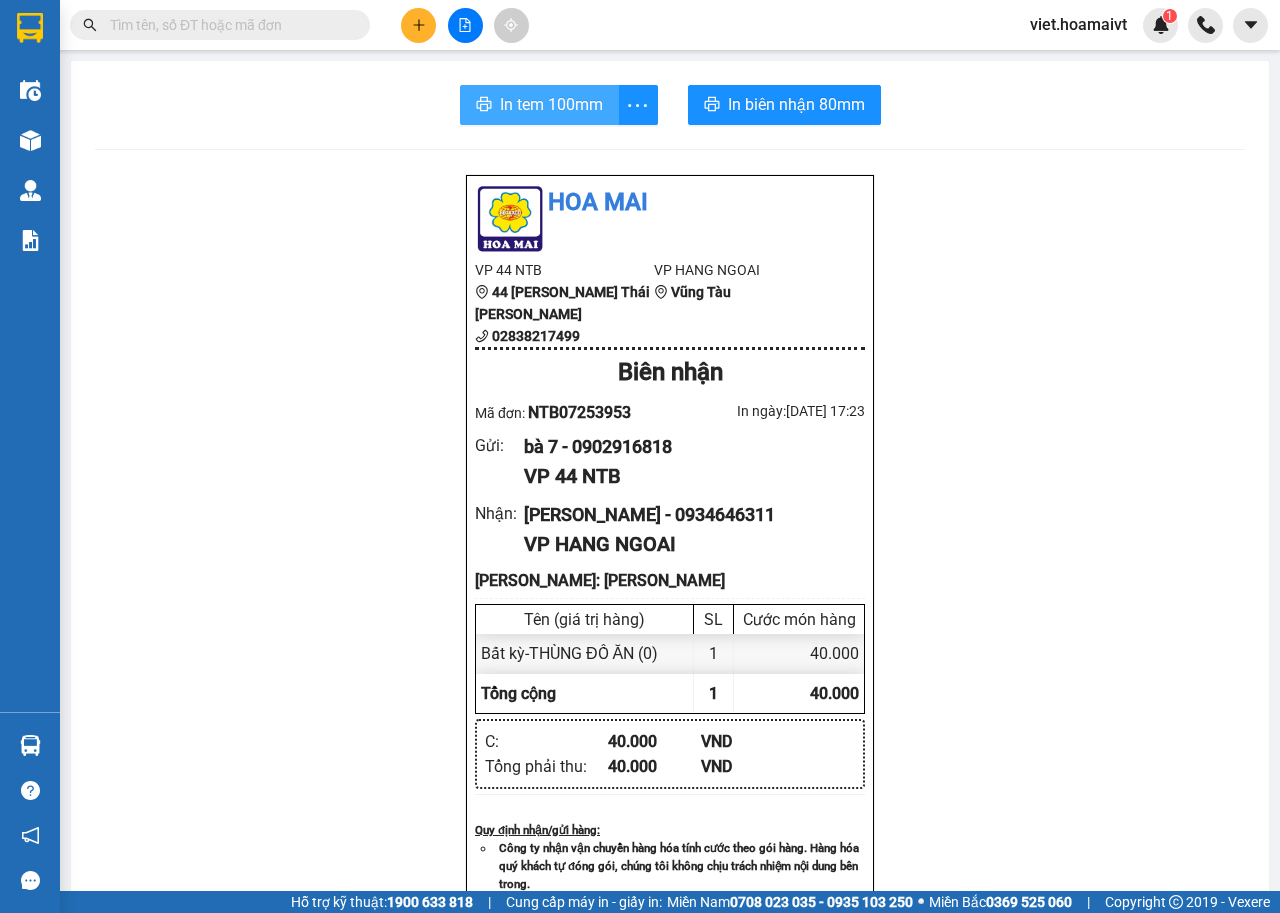 click on "In tem 100mm" at bounding box center [551, 104] 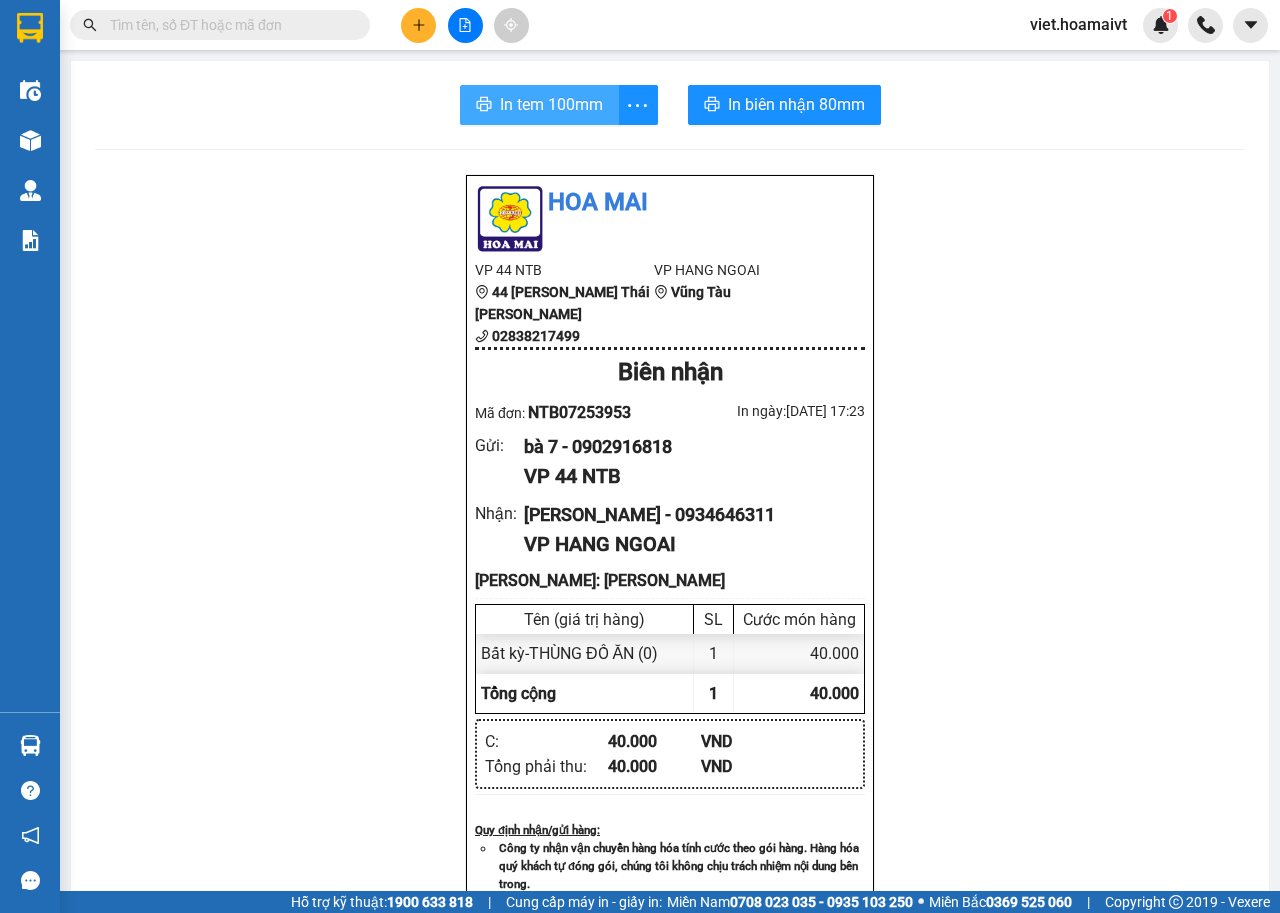 click on "In tem 100mm" at bounding box center (551, 104) 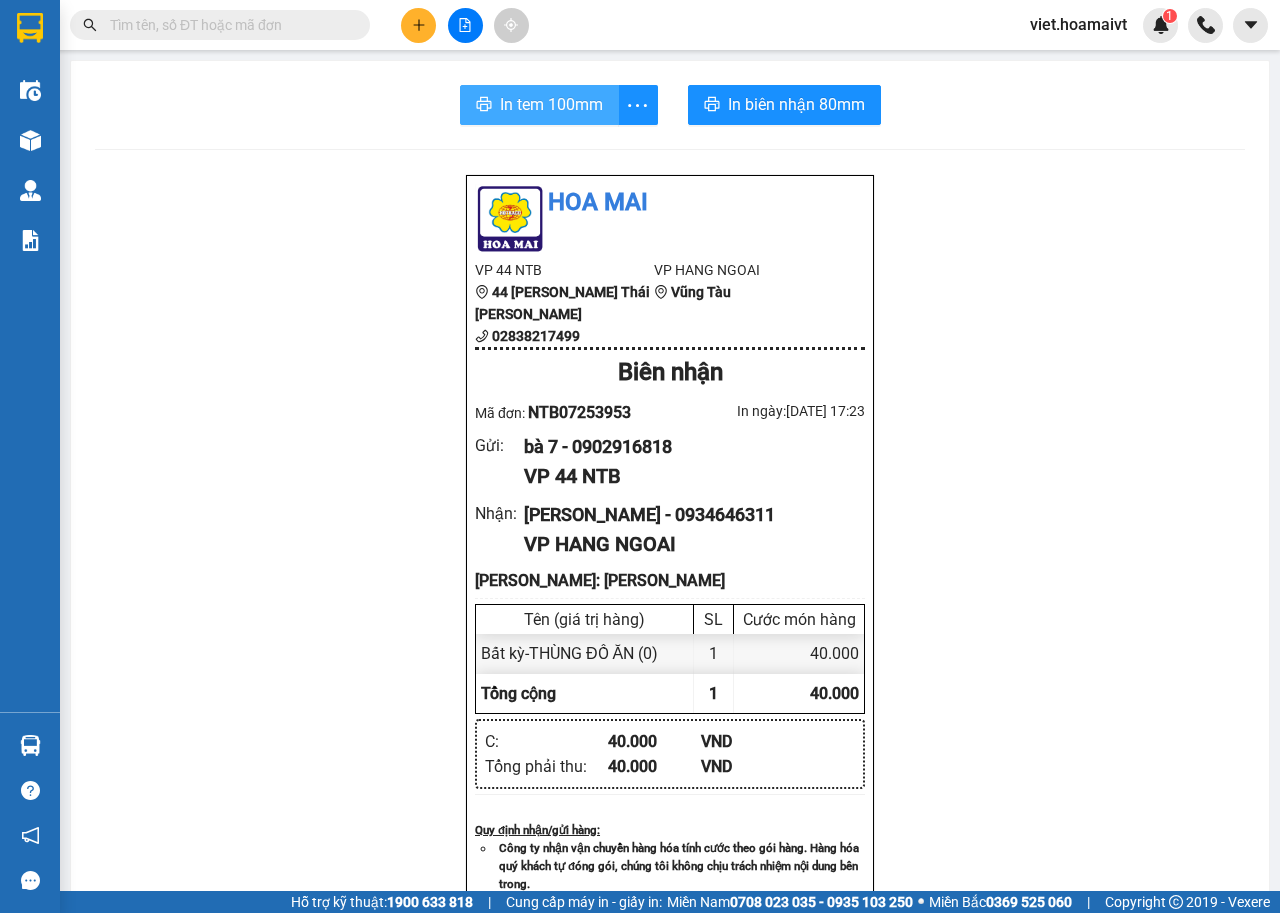 scroll, scrollTop: 0, scrollLeft: 0, axis: both 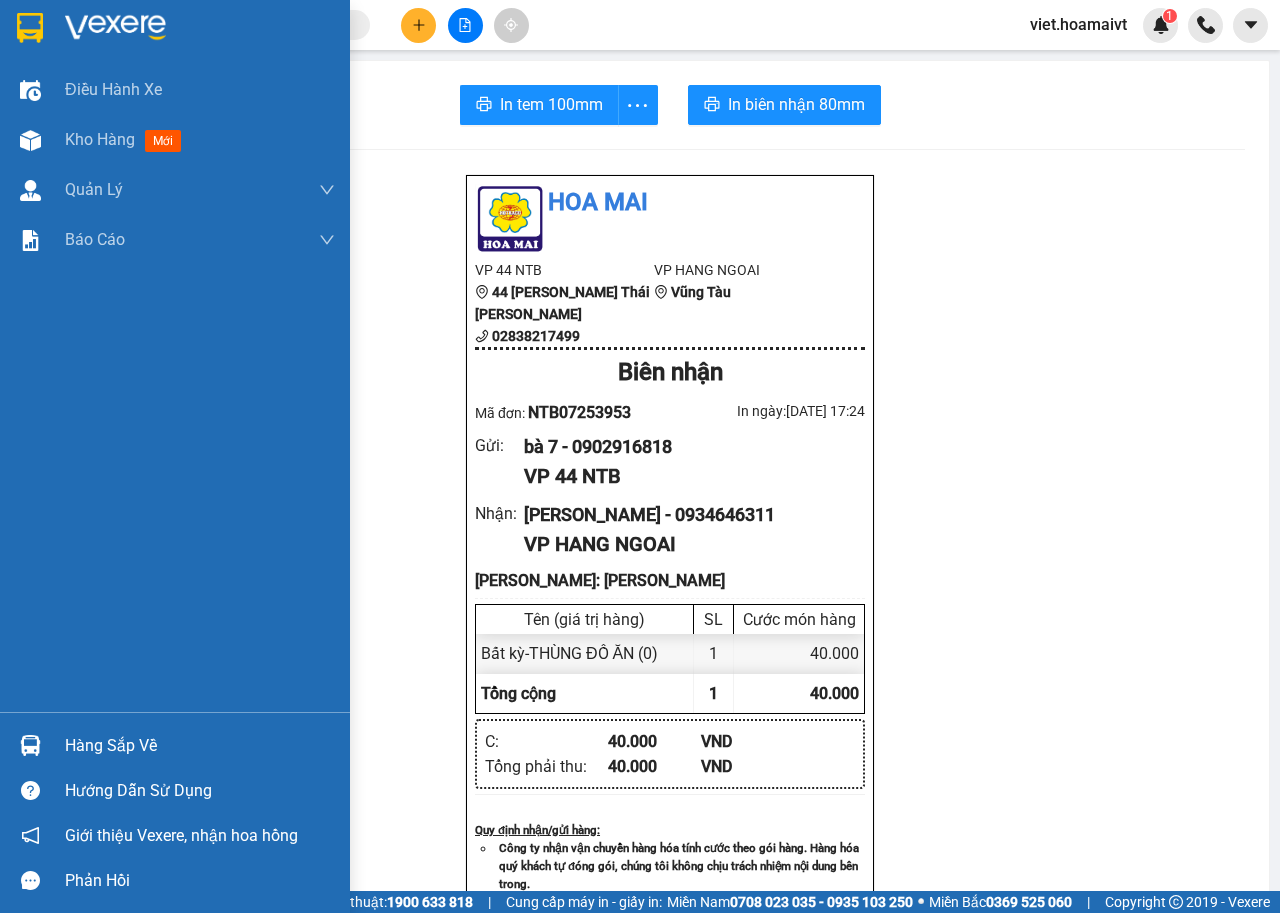 click at bounding box center (115, 28) 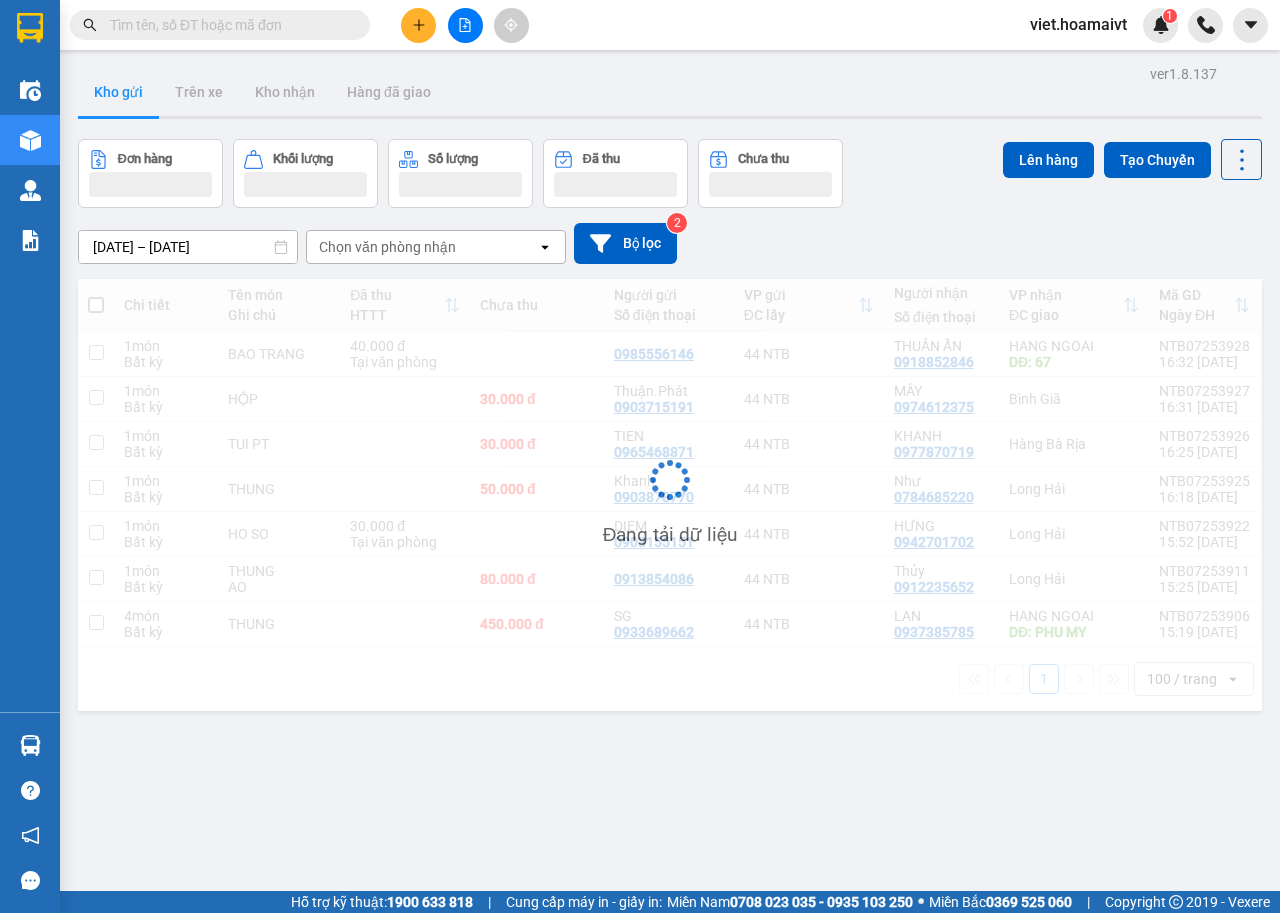 click on "Đơn hàng Khối lượng Số lượng Đã thu Chưa thu Lên hàng Tạo Chuyến" at bounding box center [670, 173] 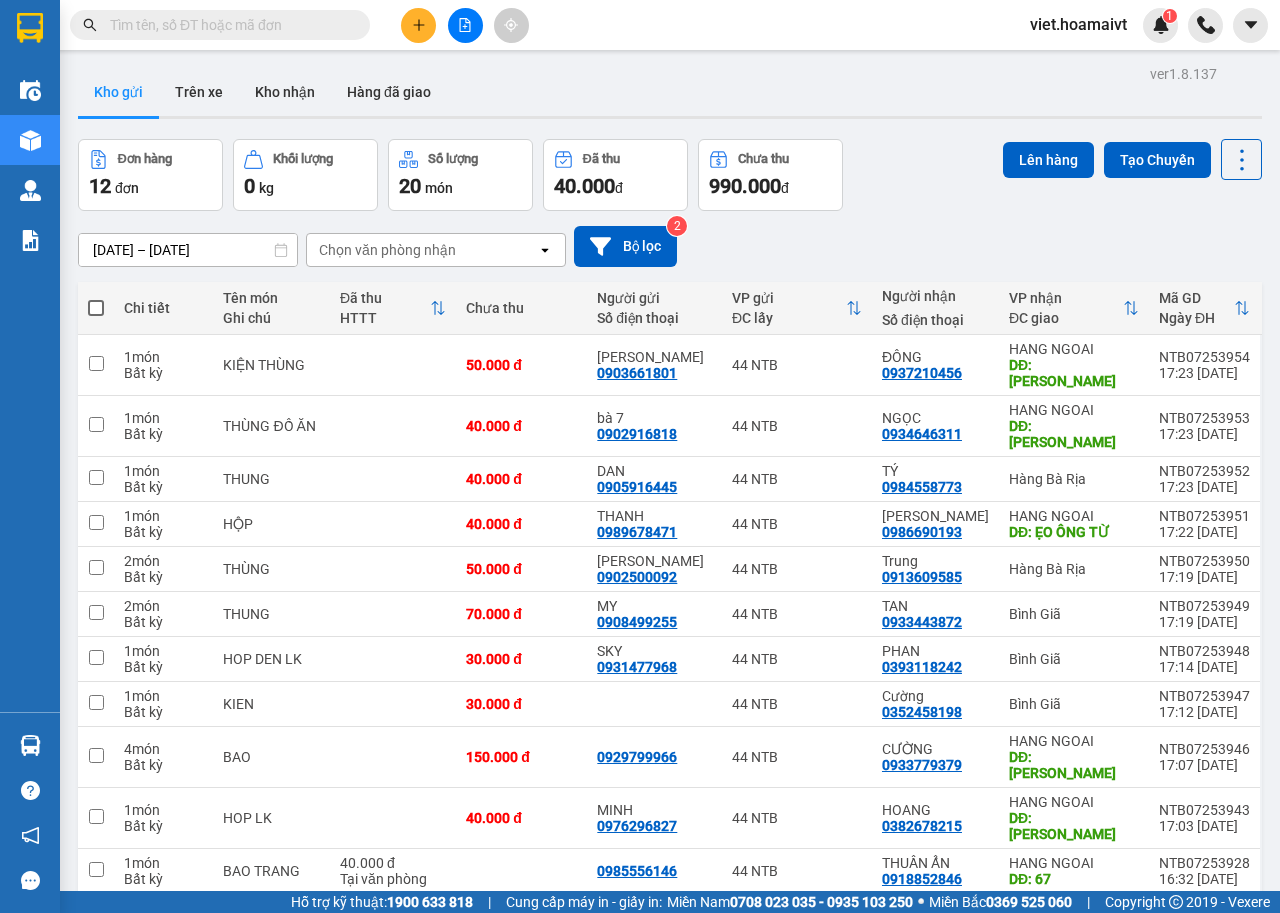 click on "Đơn hàng 12 đơn [PERSON_NAME] 0 kg Số [PERSON_NAME] 20 món Đã thu 40.000  [PERSON_NAME] thu 990.000  đ Lên hàng Tạo Chuyến" at bounding box center (670, 175) 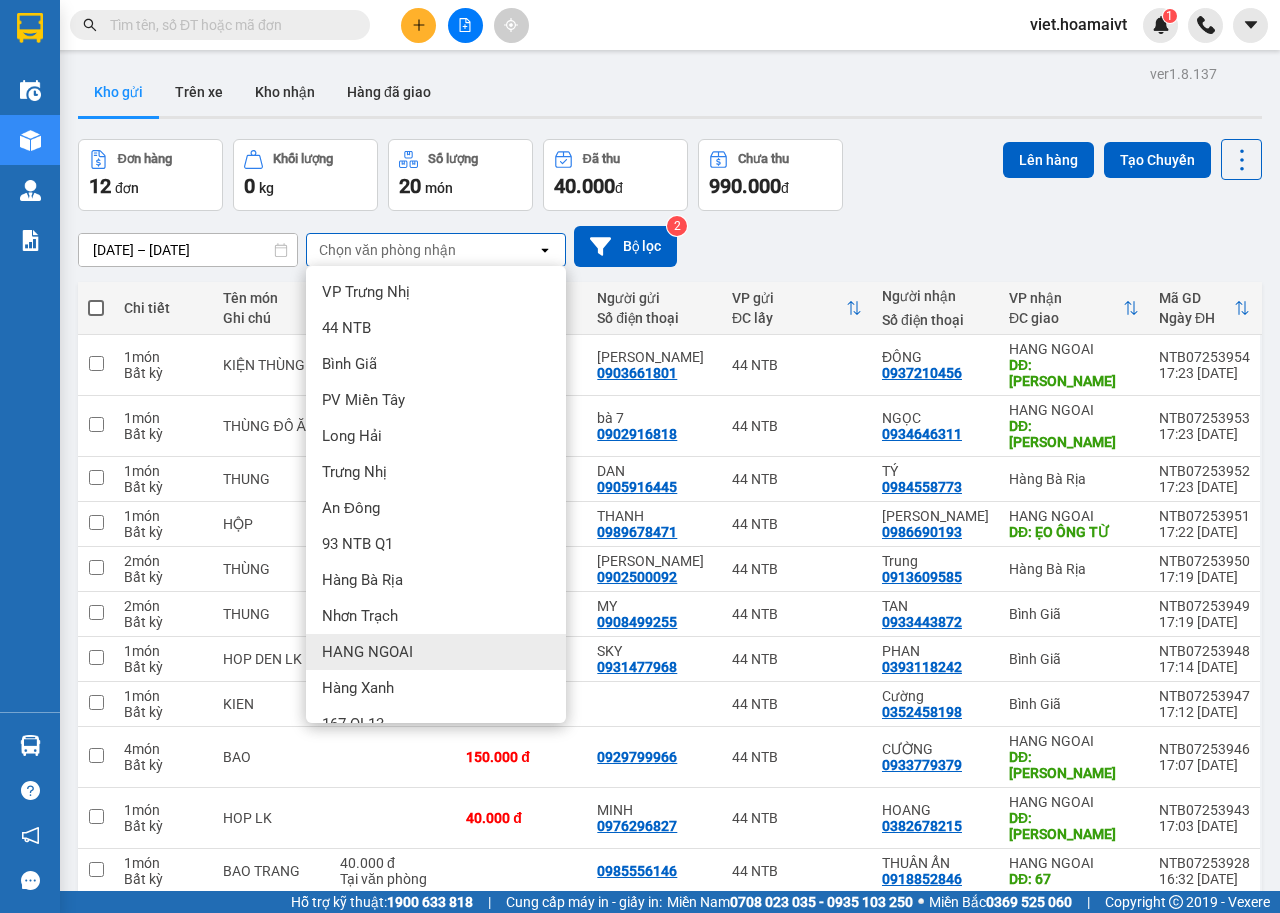 click on "HANG NGOAI" at bounding box center [436, 652] 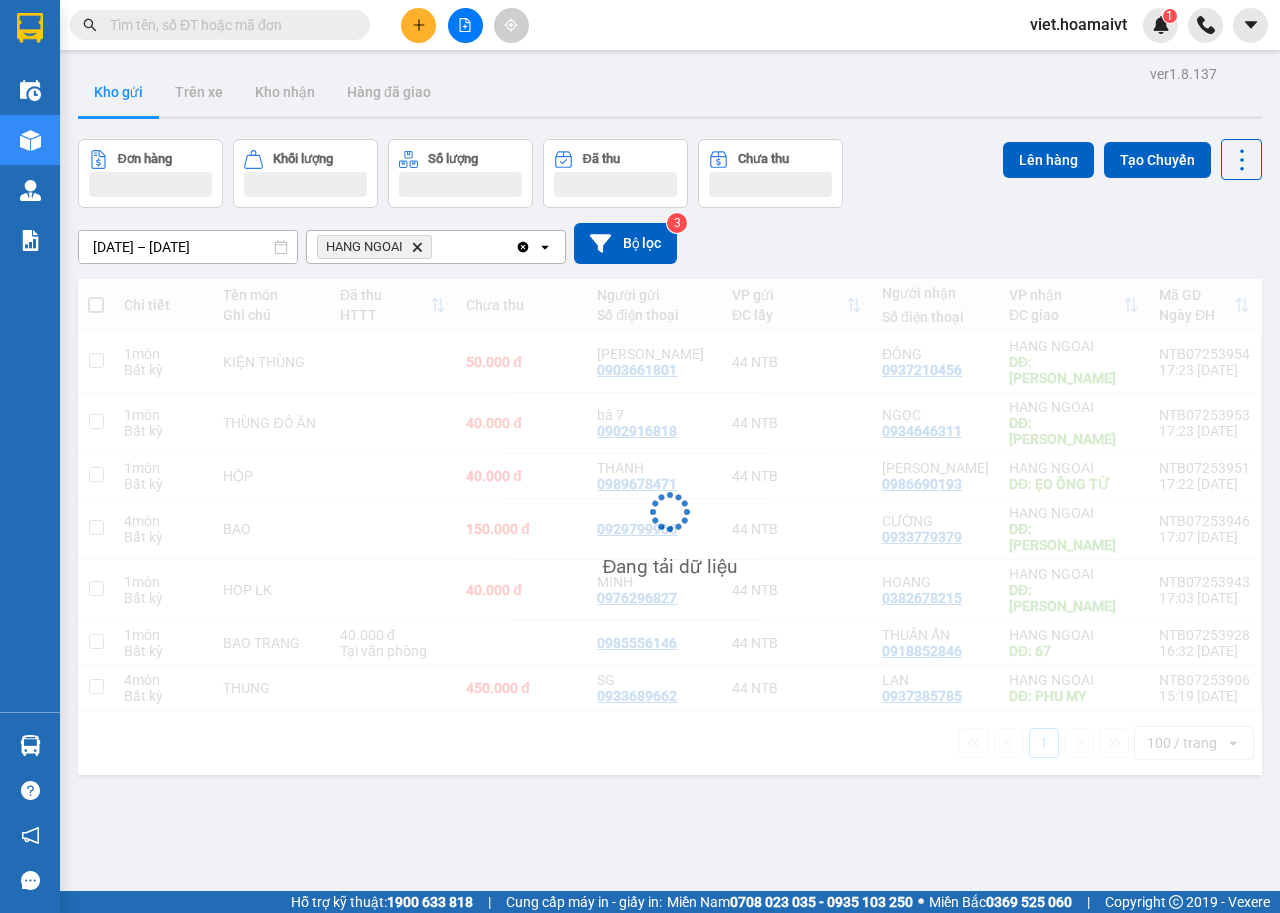 click on "[DATE] – [DATE] Press the down arrow key to interact with the calendar and select a date. Press the escape button to close the calendar. Selected date range is from [DATE] to [DATE]. HANG NGOAI Delete Clear all open Bộ lọc 3" at bounding box center [670, 243] 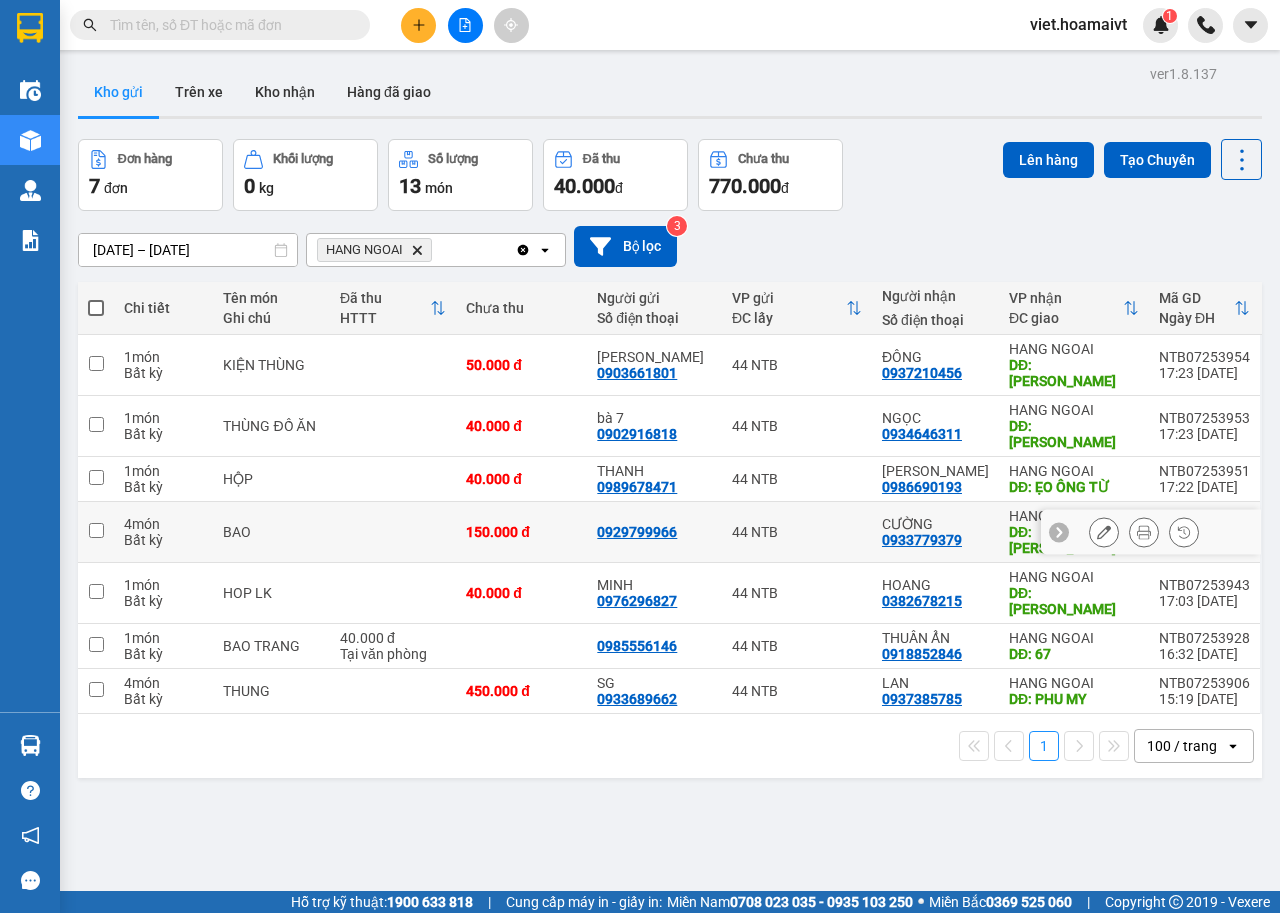 click at bounding box center [393, 532] 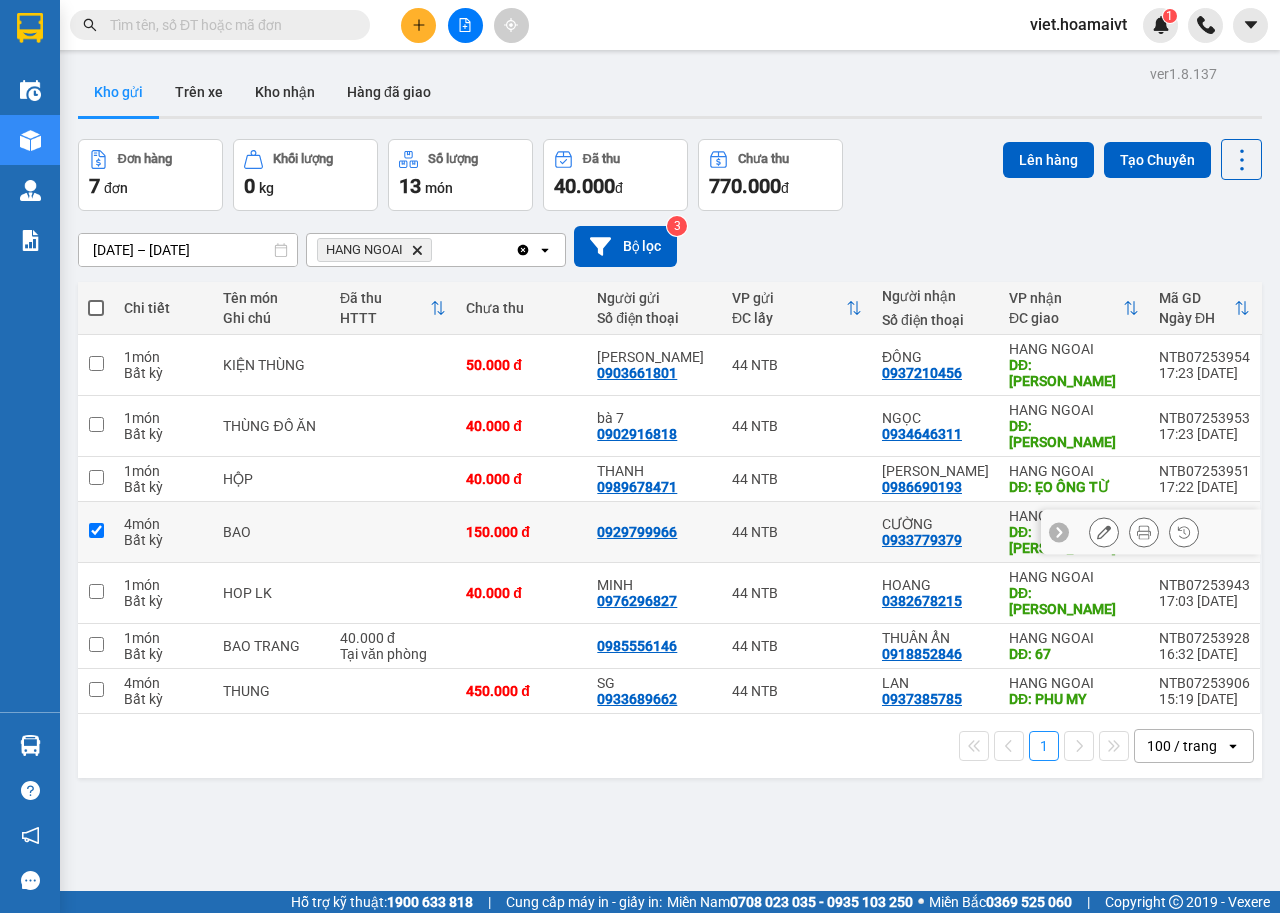 checkbox on "true" 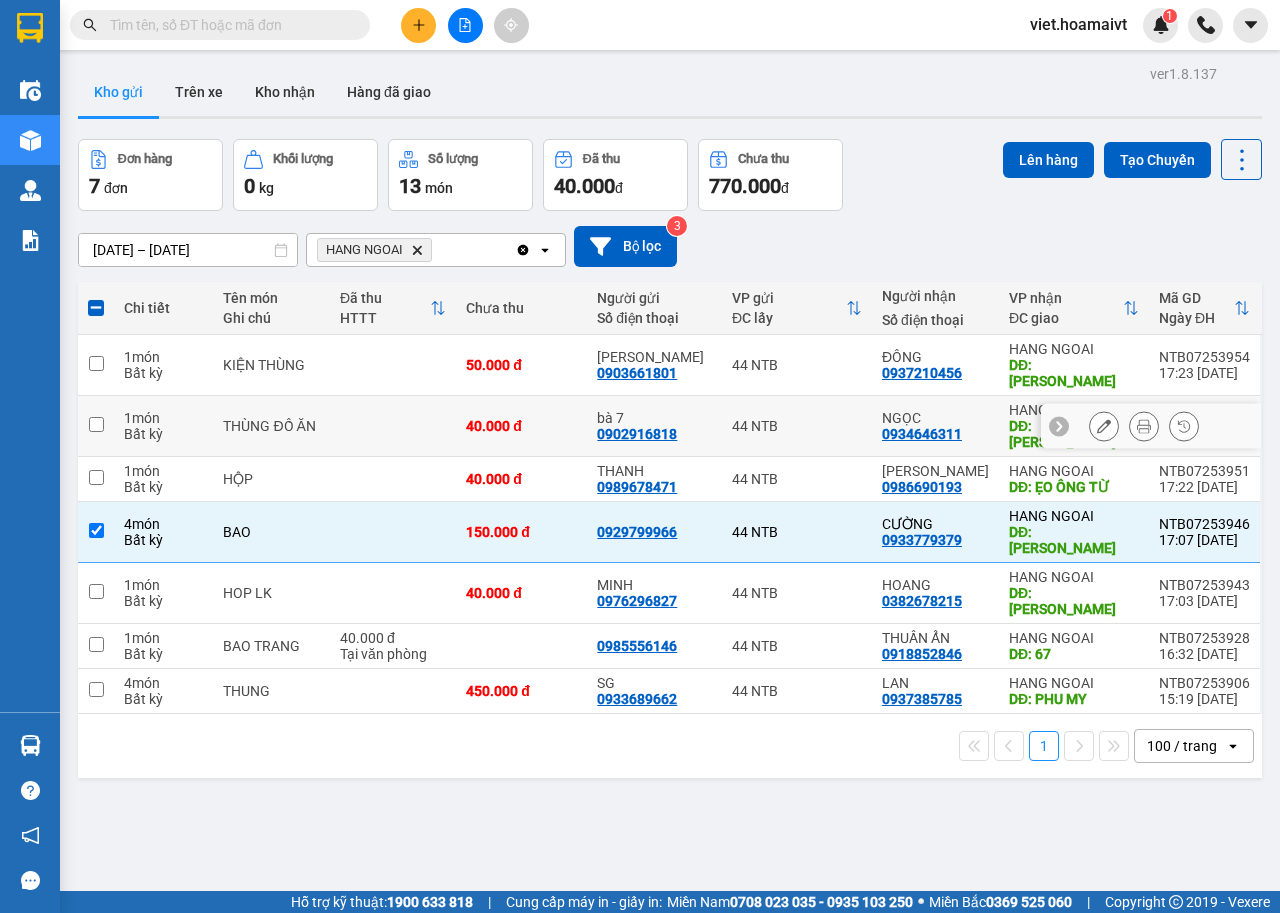 click at bounding box center [393, 426] 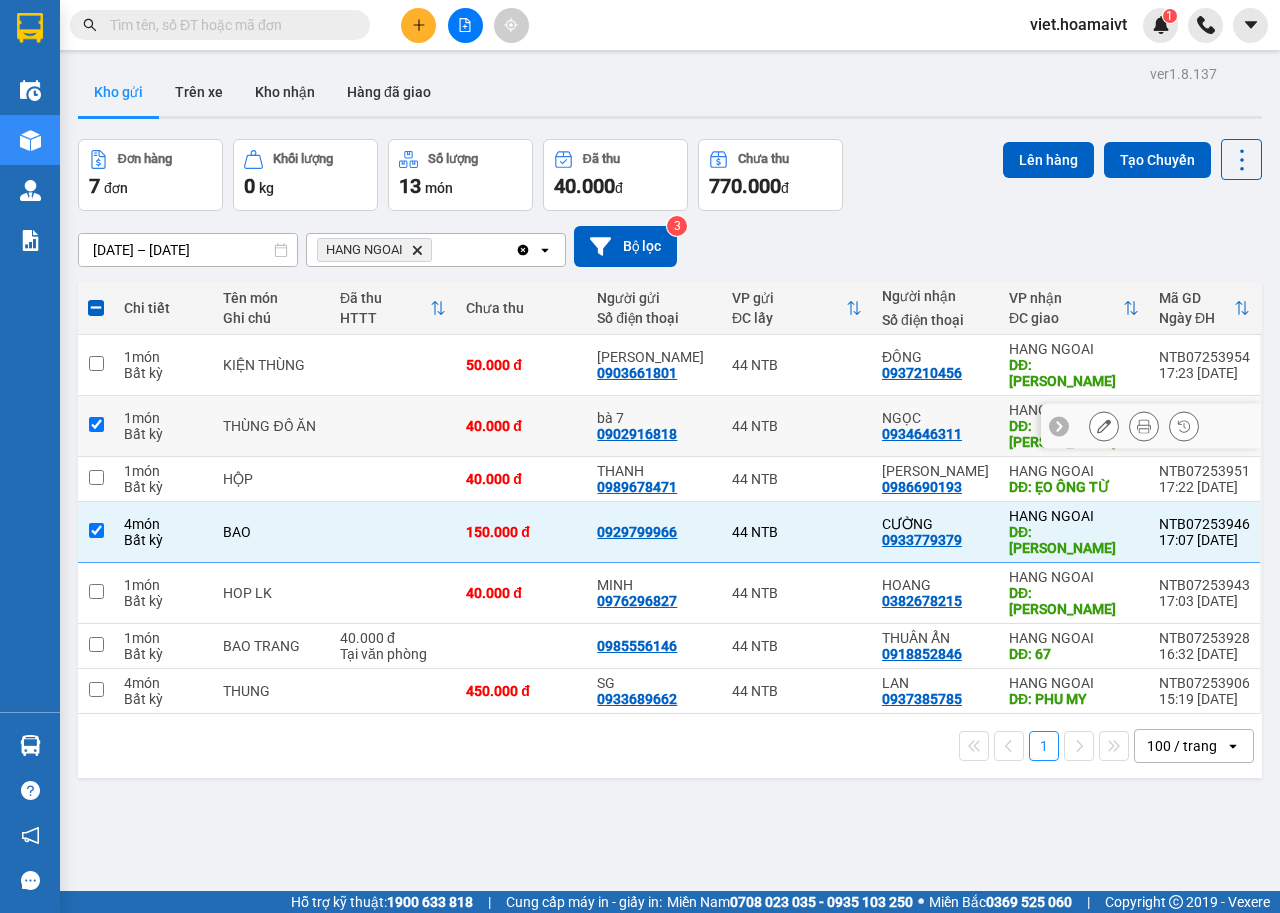 checkbox on "true" 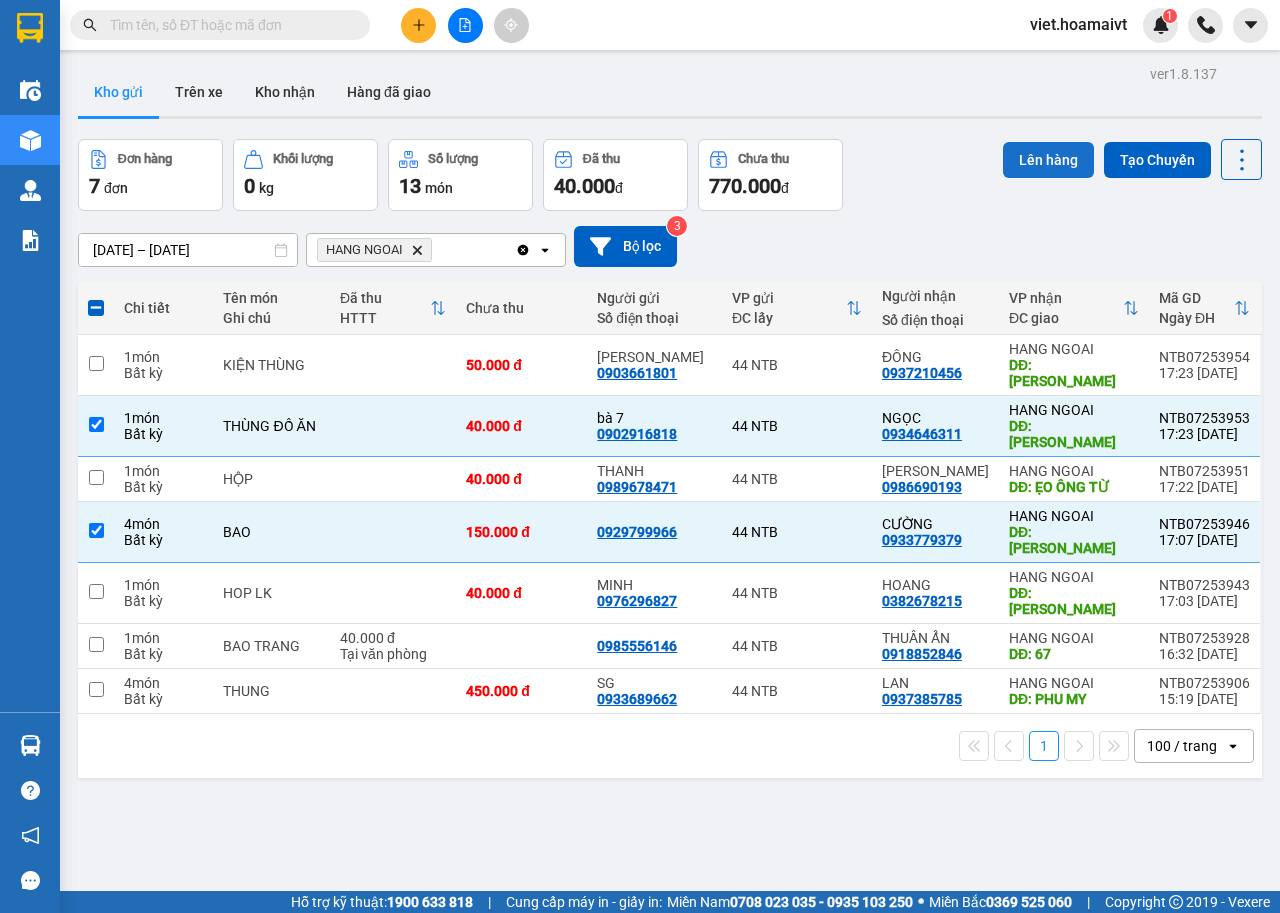 click on "Lên hàng" at bounding box center (1048, 160) 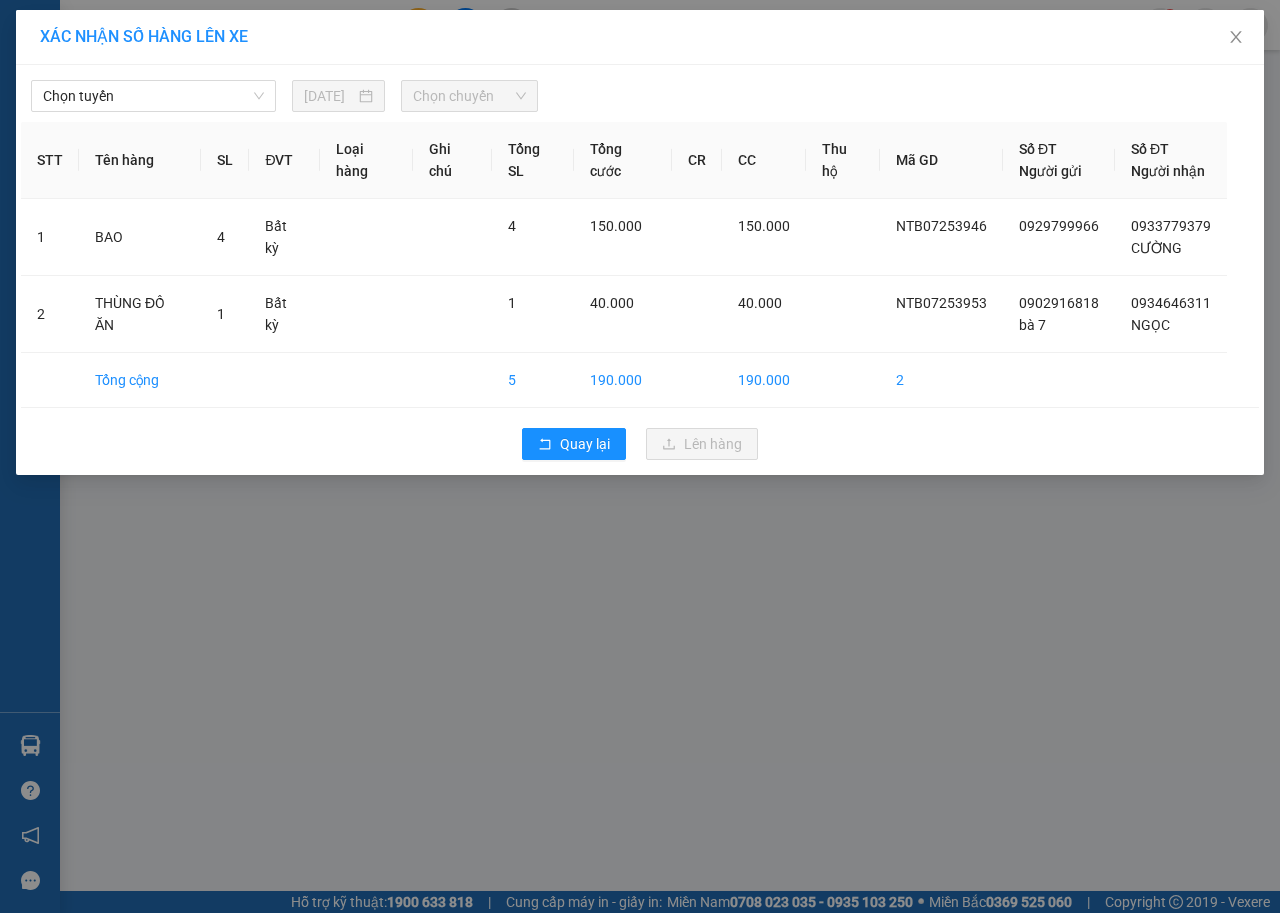click on "XÁC NHẬN SỐ HÀNG LÊN XE" at bounding box center [640, 37] 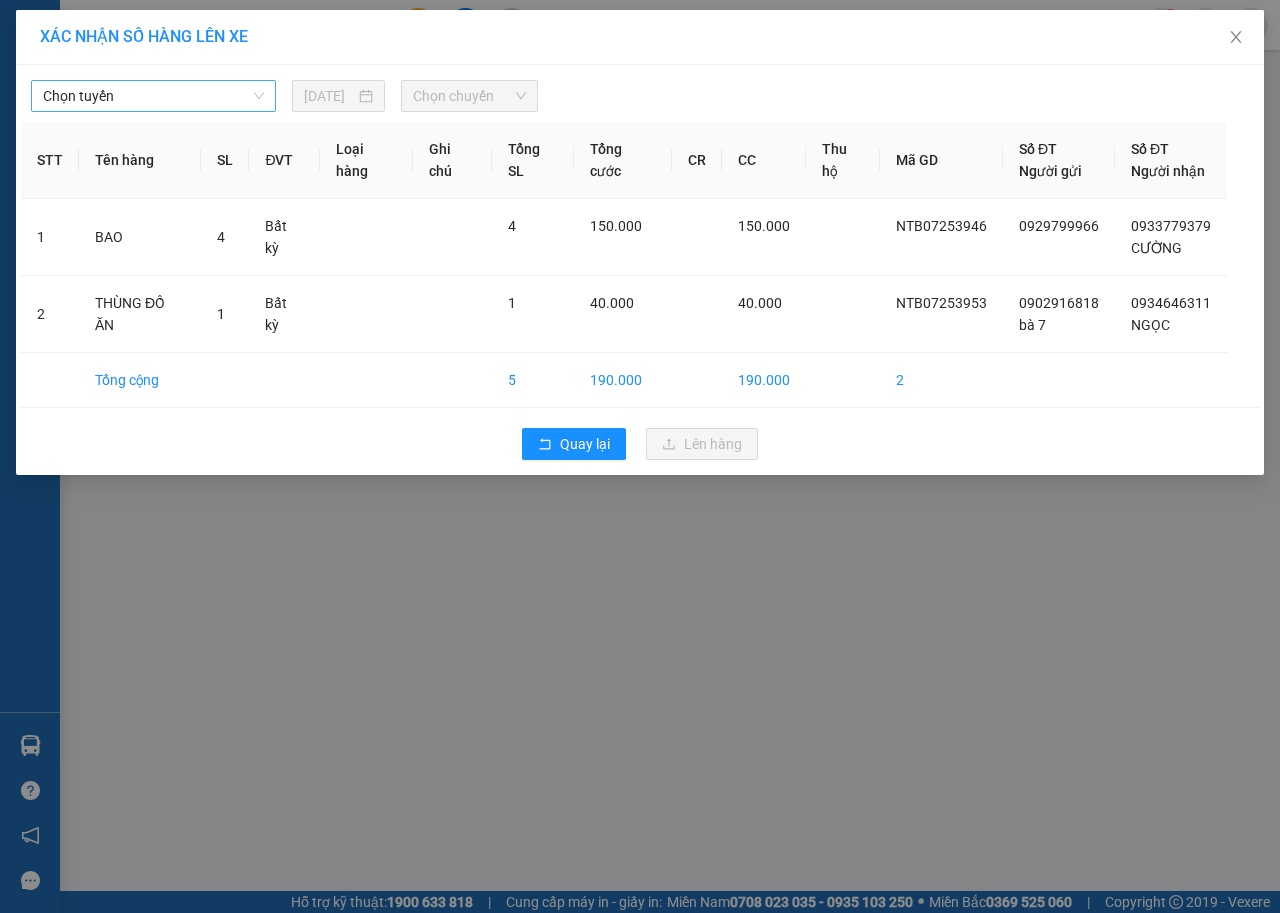 click on "Chọn tuyến" at bounding box center (153, 96) 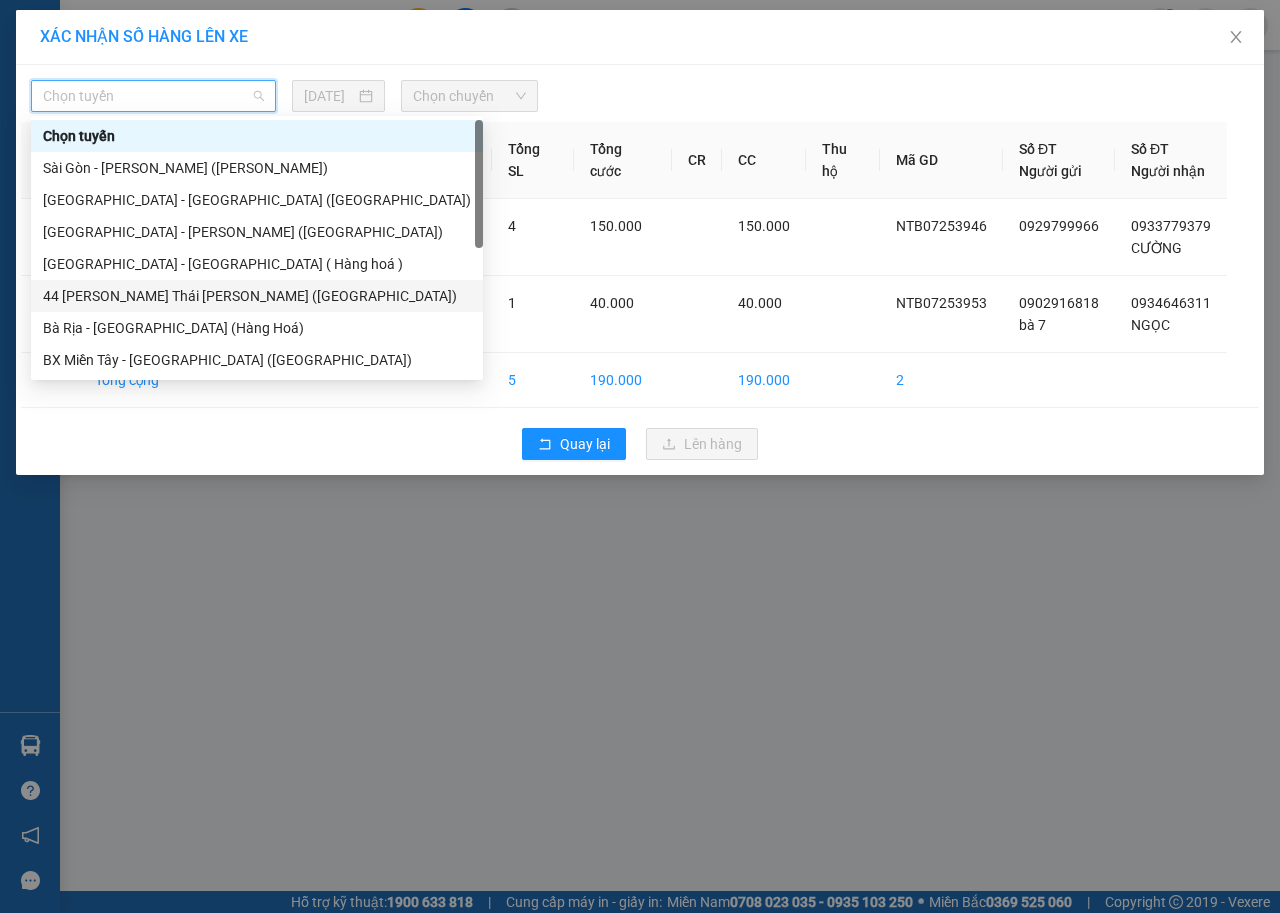 drag, startPoint x: 181, startPoint y: 296, endPoint x: 189, endPoint y: 274, distance: 23.409399 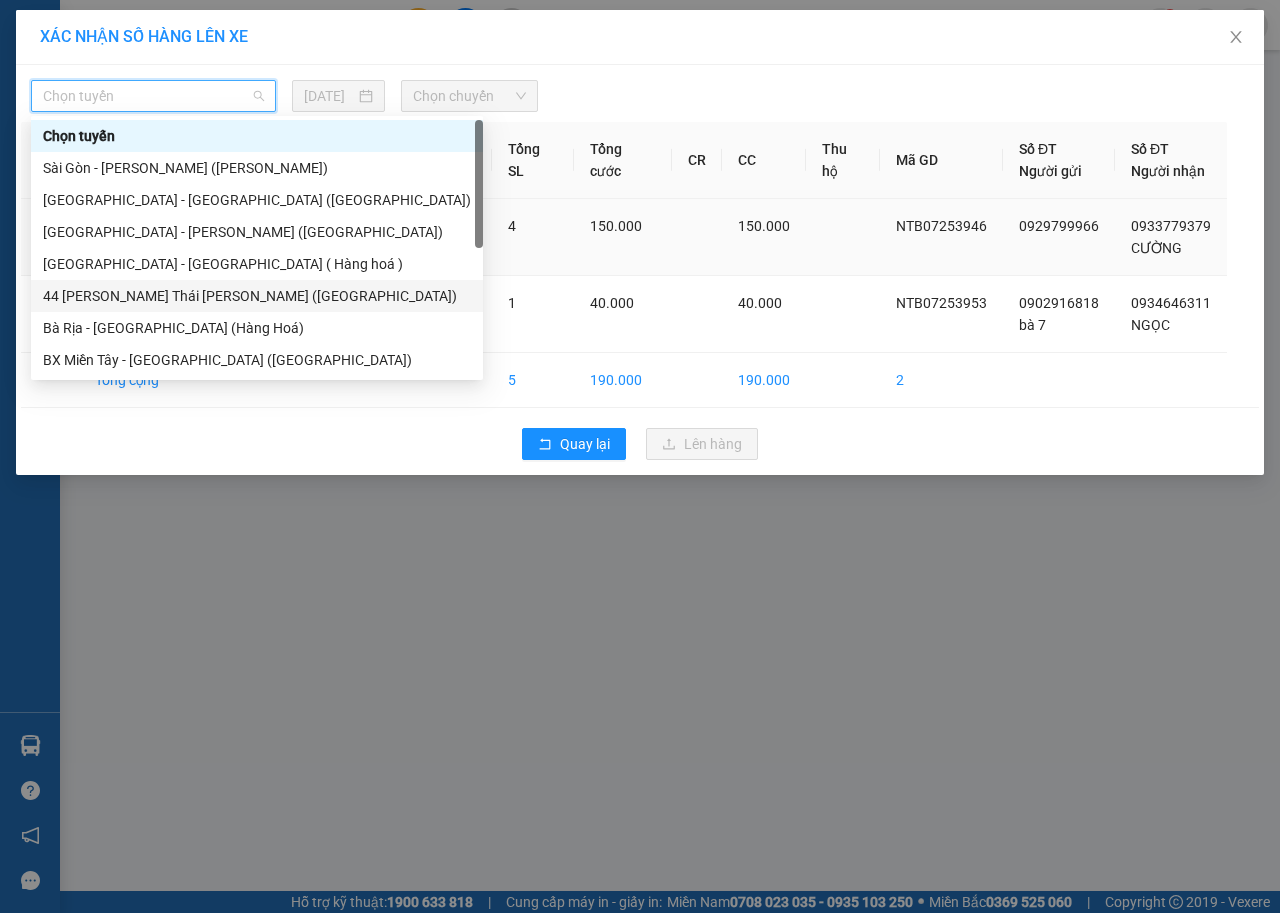 click on "44 [PERSON_NAME] Thái [PERSON_NAME] ([GEOGRAPHIC_DATA])" at bounding box center (257, 296) 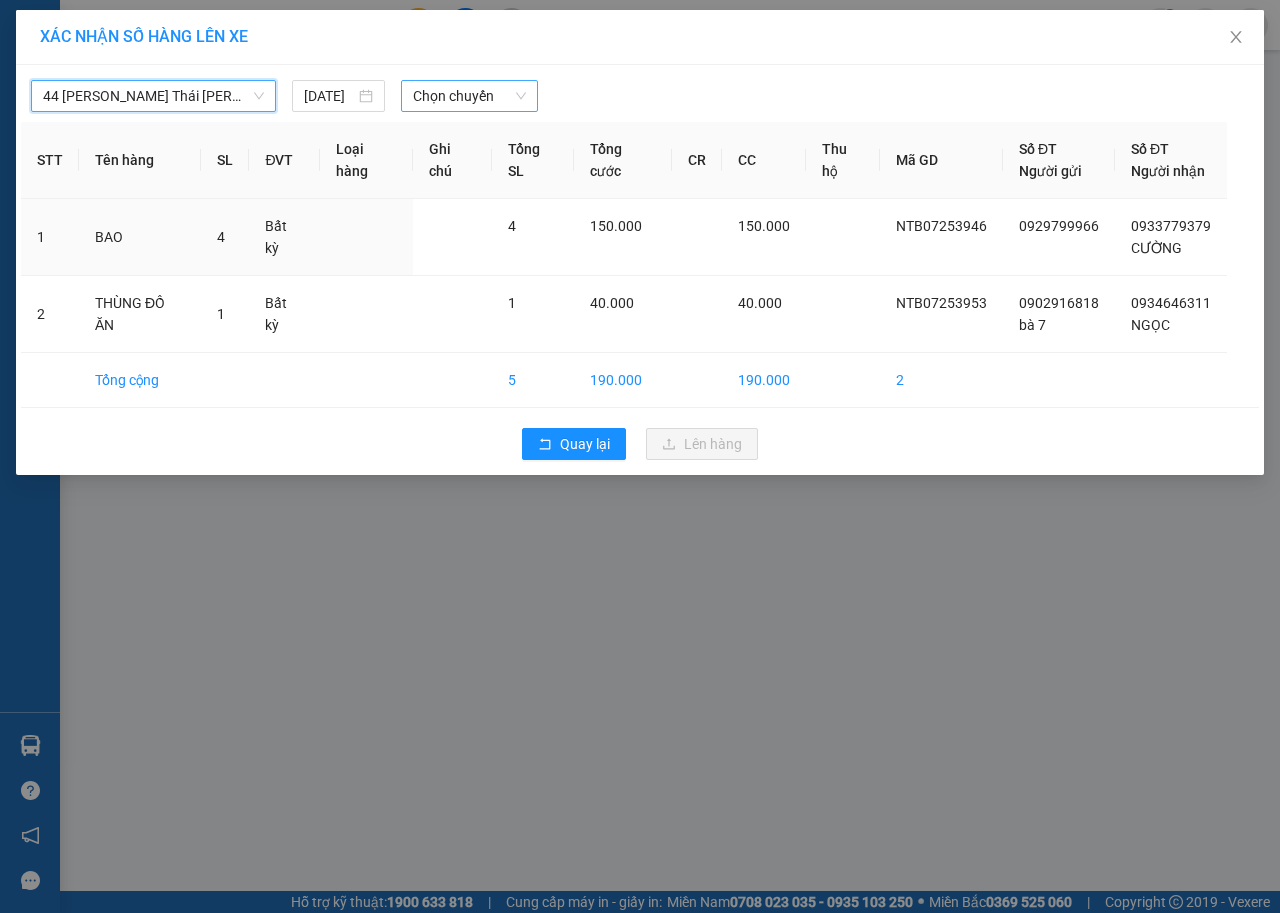 click on "Chọn chuyến" at bounding box center [469, 96] 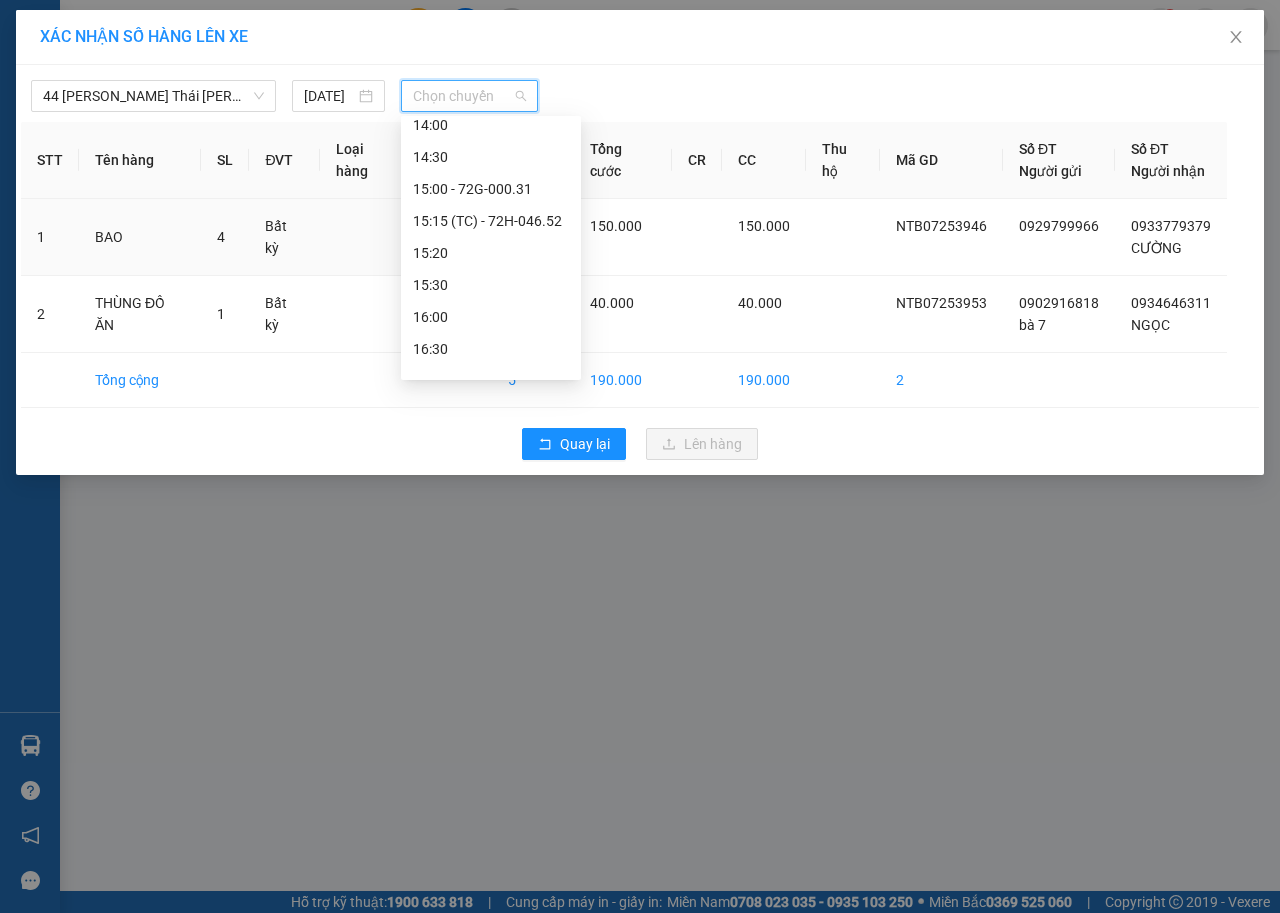 scroll, scrollTop: 1300, scrollLeft: 0, axis: vertical 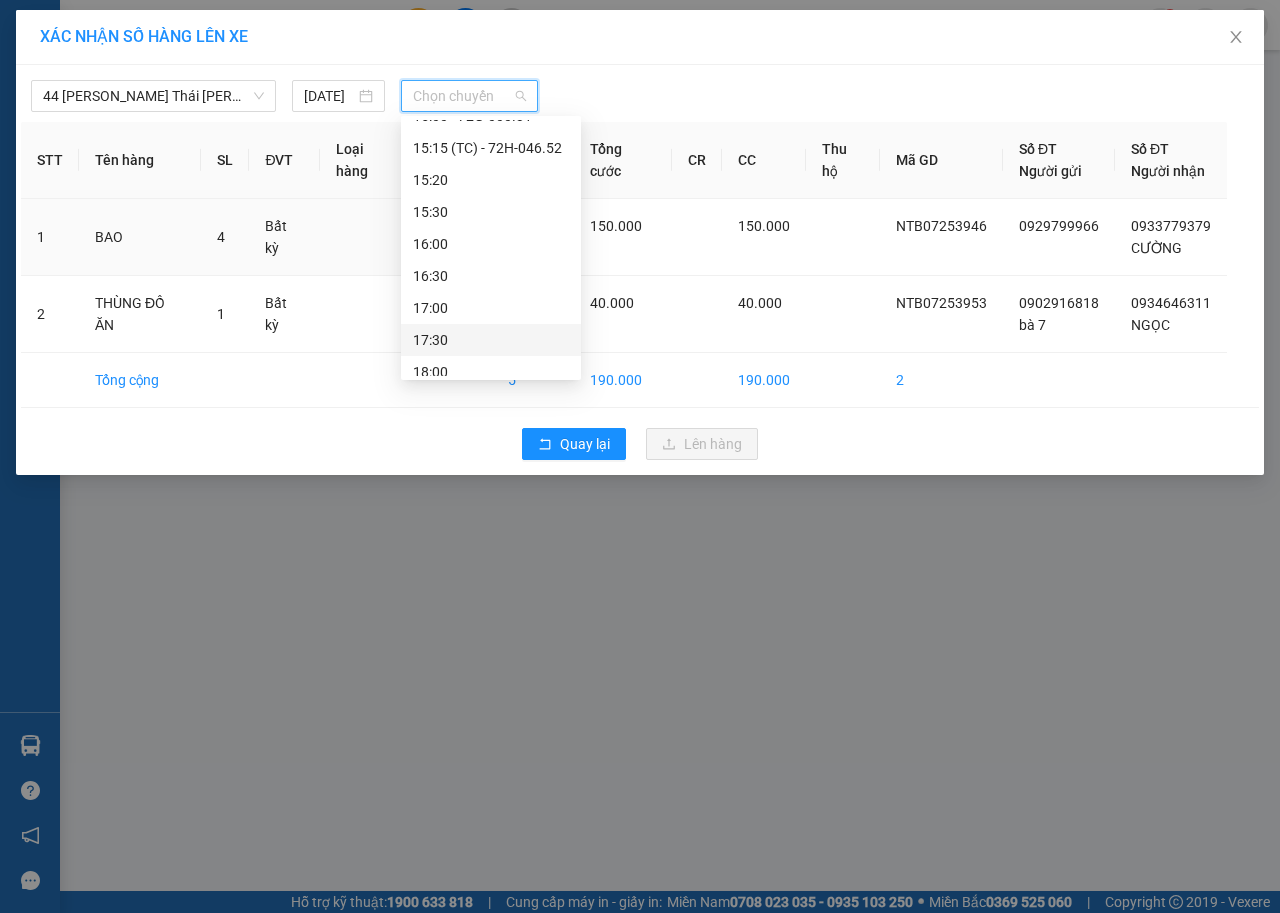 click on "17:30" at bounding box center (491, 340) 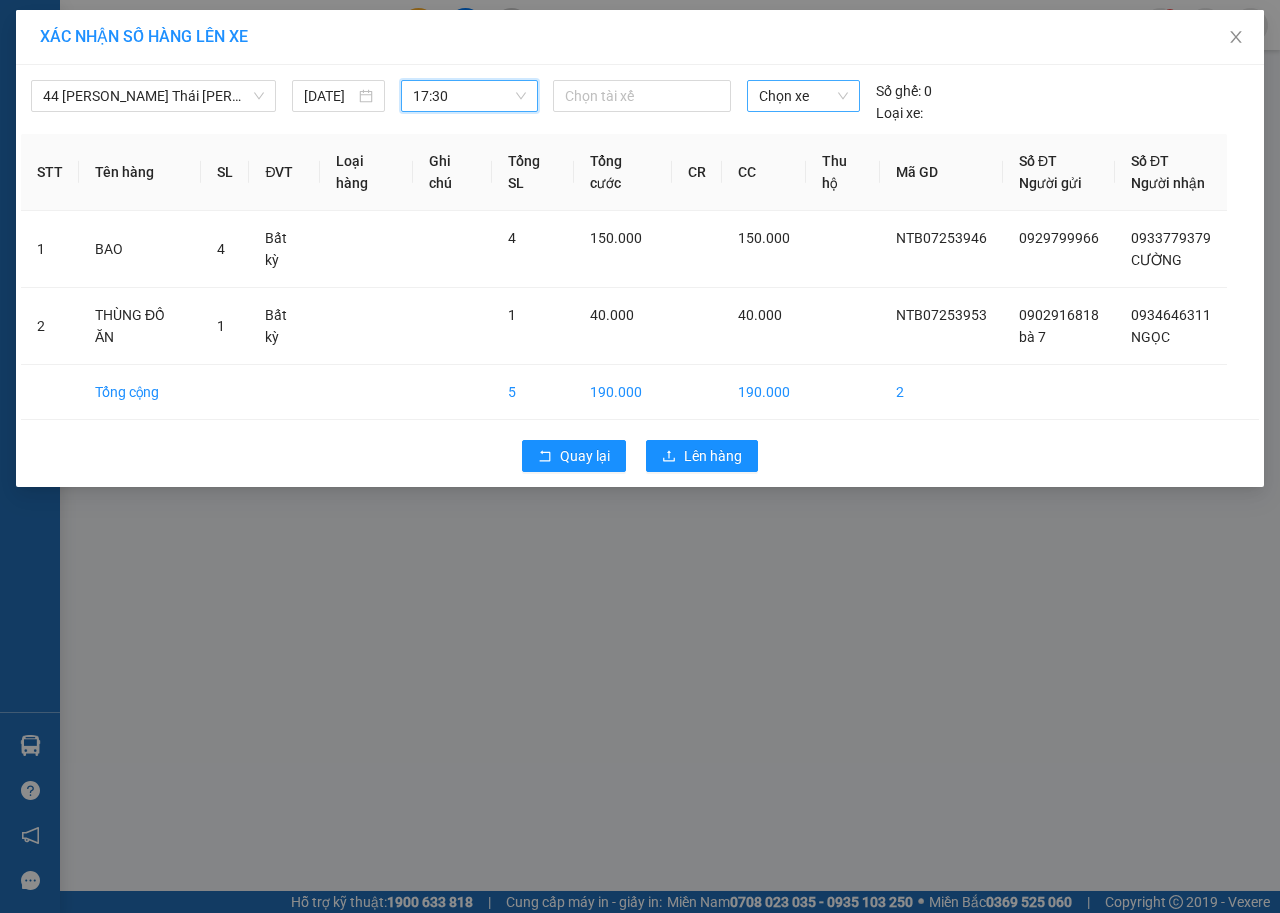 click on "Chọn xe" at bounding box center (803, 96) 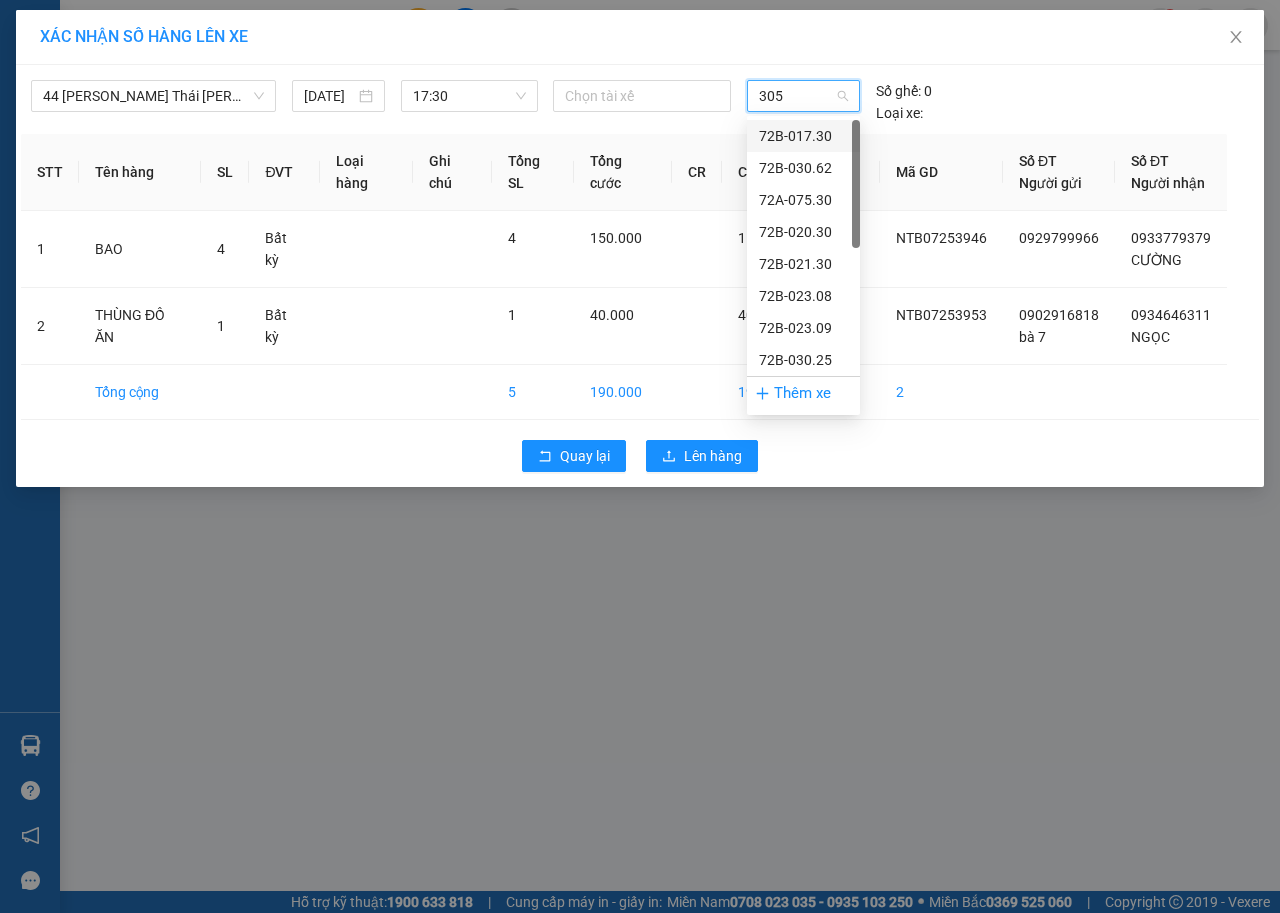 type on "3059" 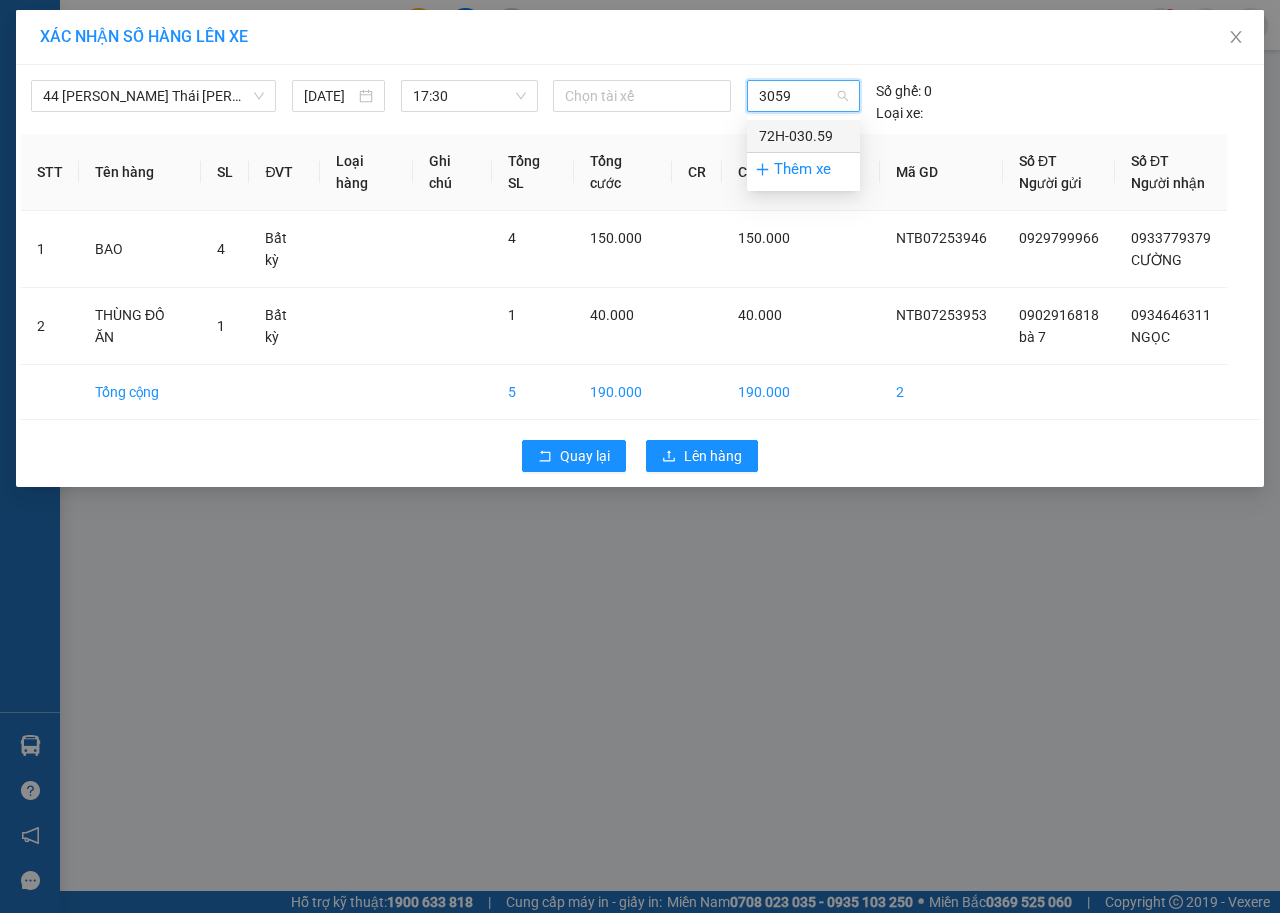 click on "72H-030.59" at bounding box center (803, 136) 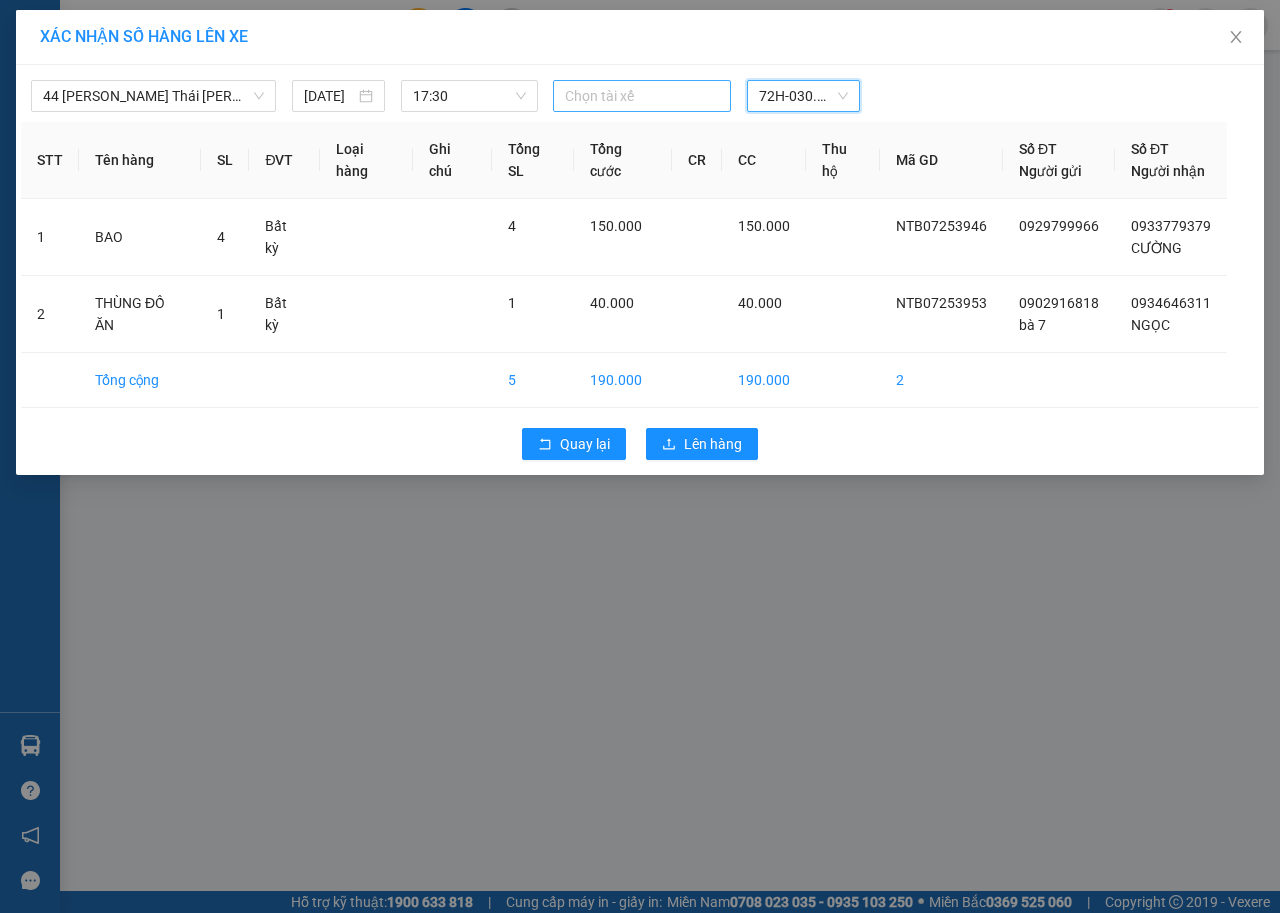 click at bounding box center (642, 96) 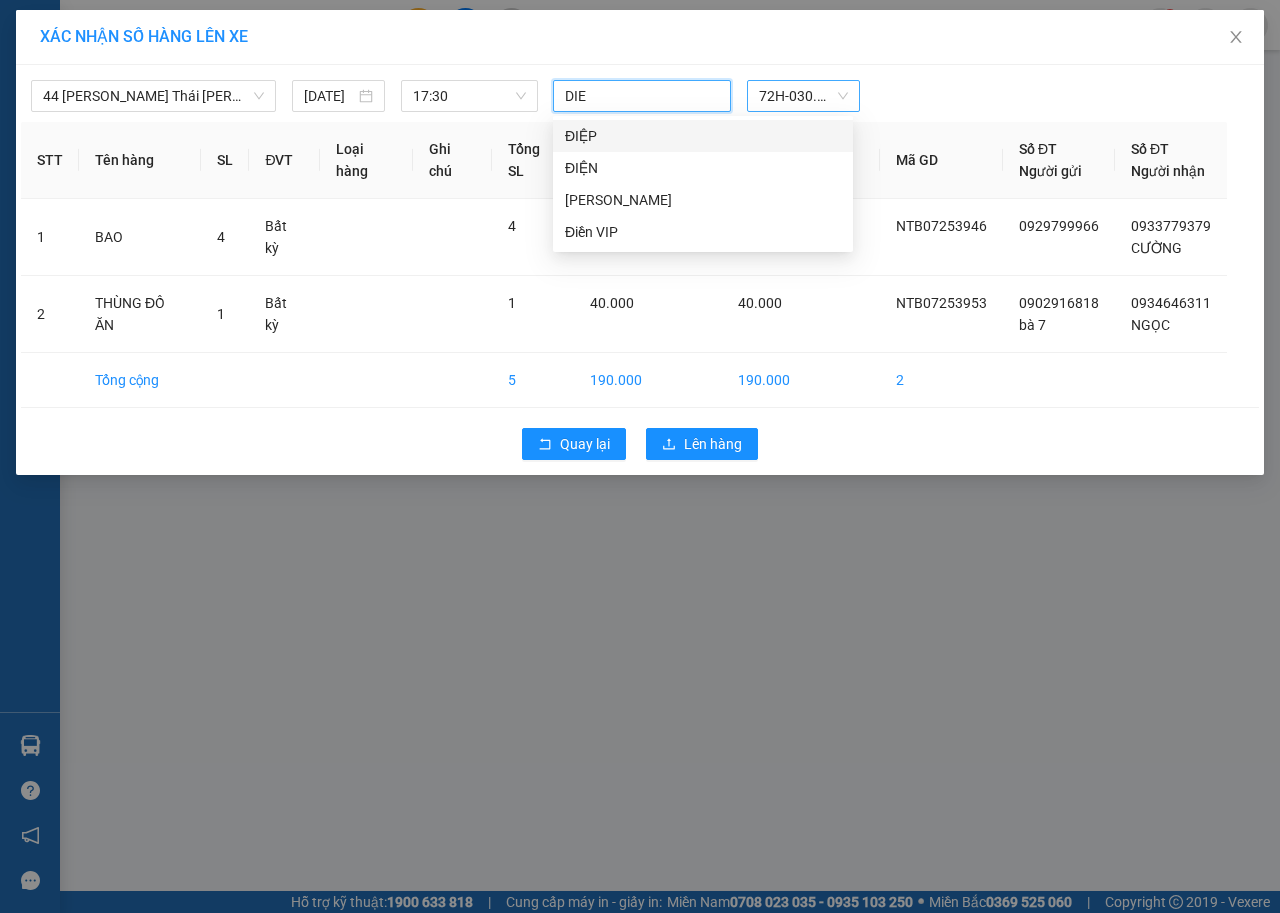 type on "DIEP" 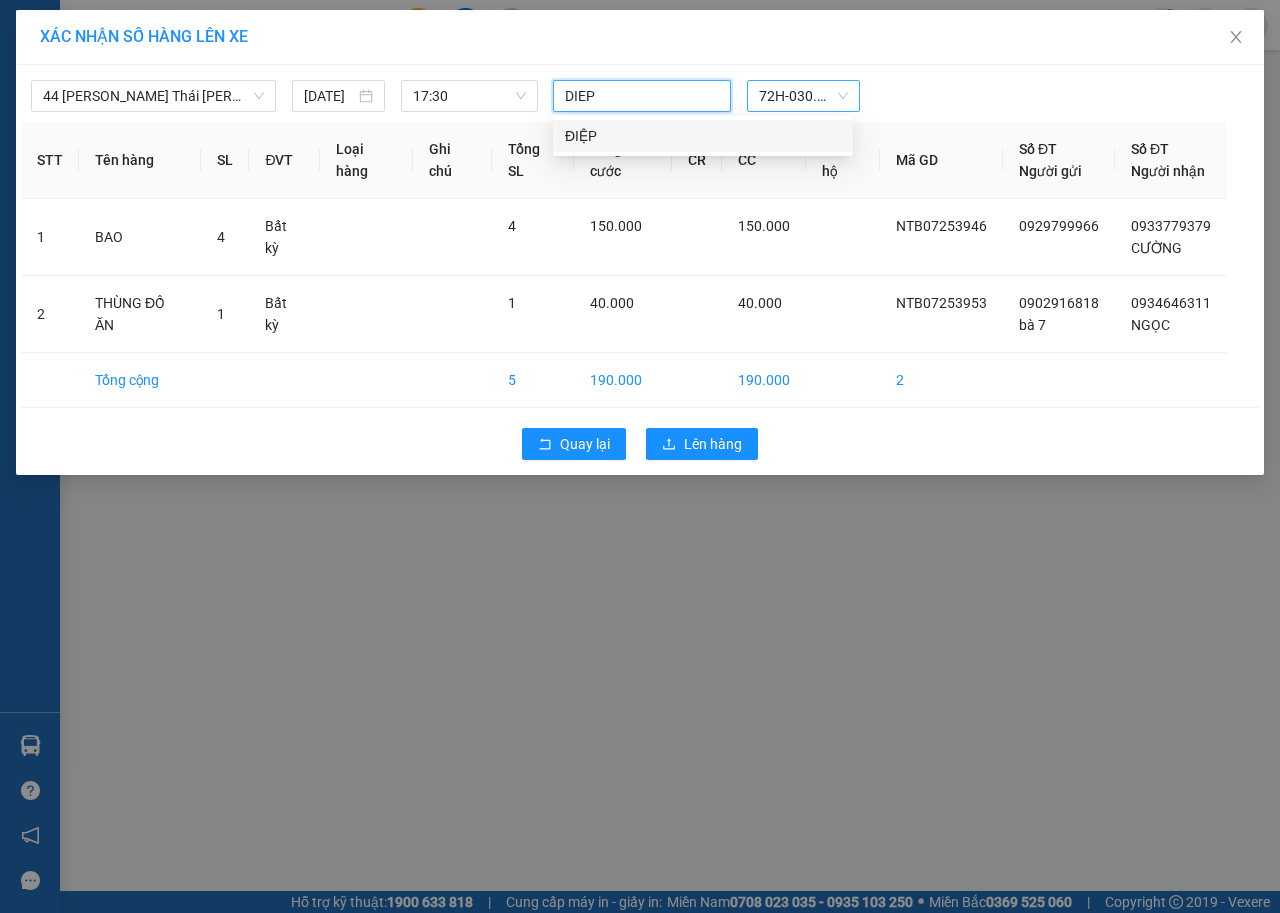 click on "ĐIỆP" at bounding box center (703, 136) 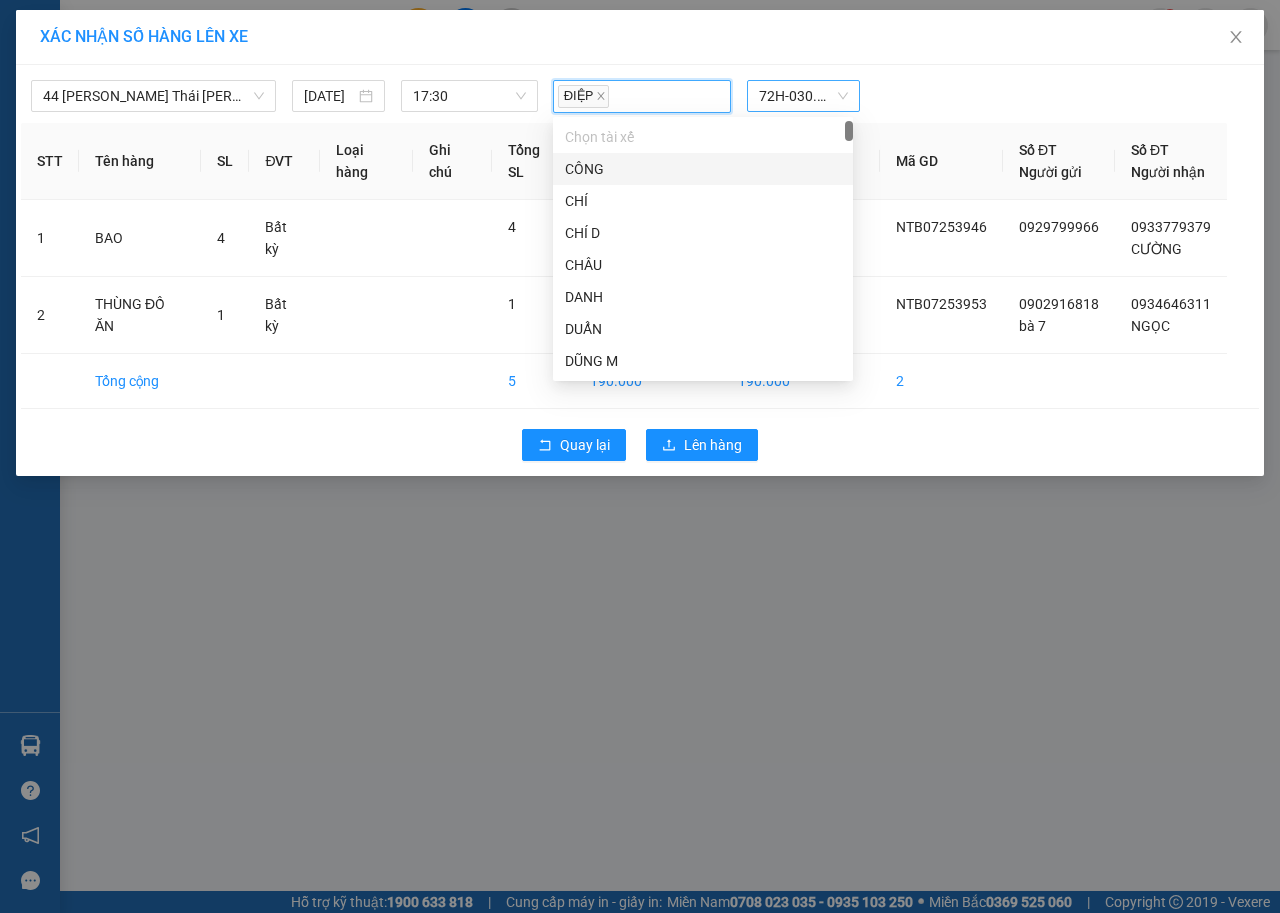 click on "44 [PERSON_NAME] Thái [PERSON_NAME] (Hàng Ngoài) [DATE] 17:30     ĐIỆP ĐIỆP   72H-030.59" at bounding box center [640, 91] 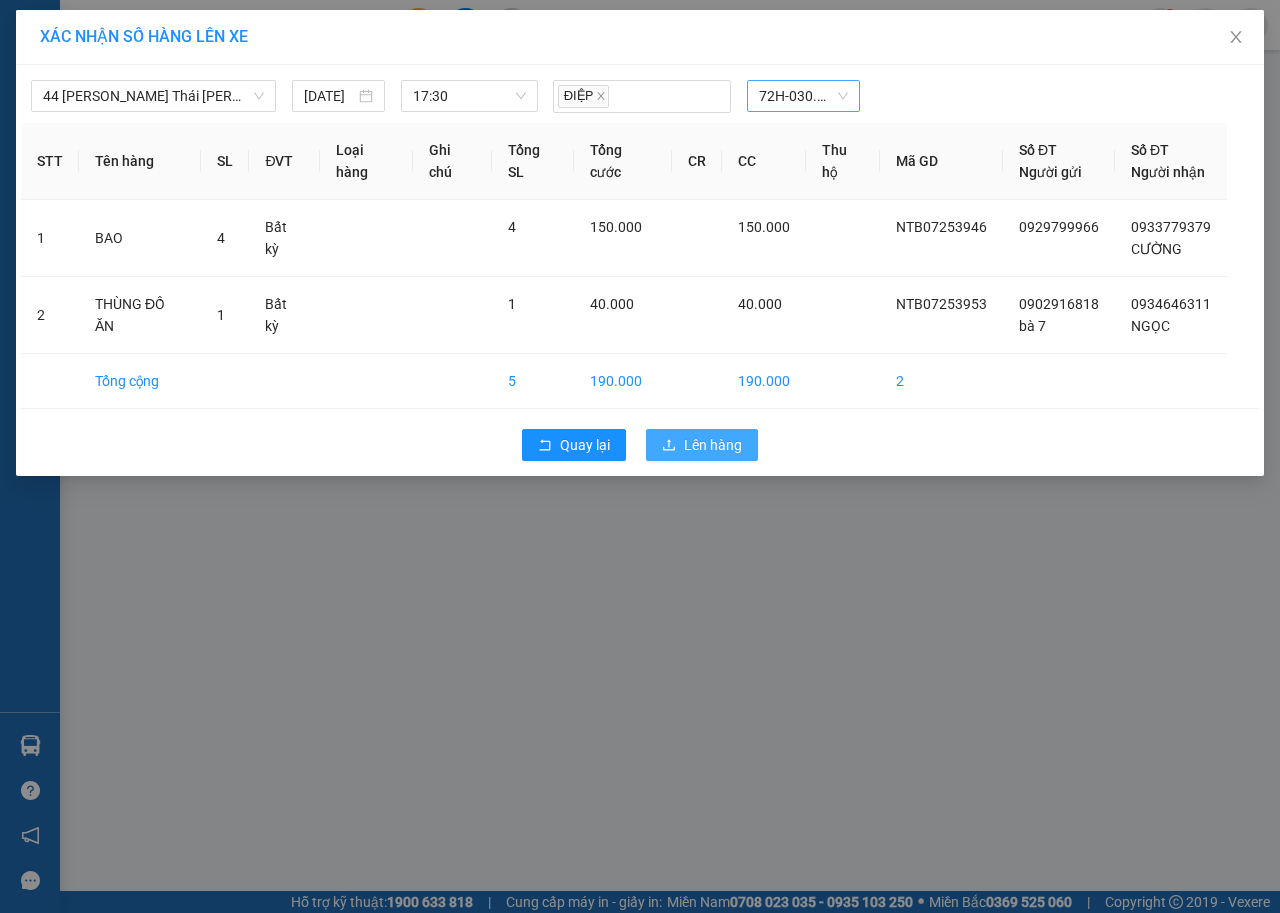 click on "Lên hàng" at bounding box center (713, 445) 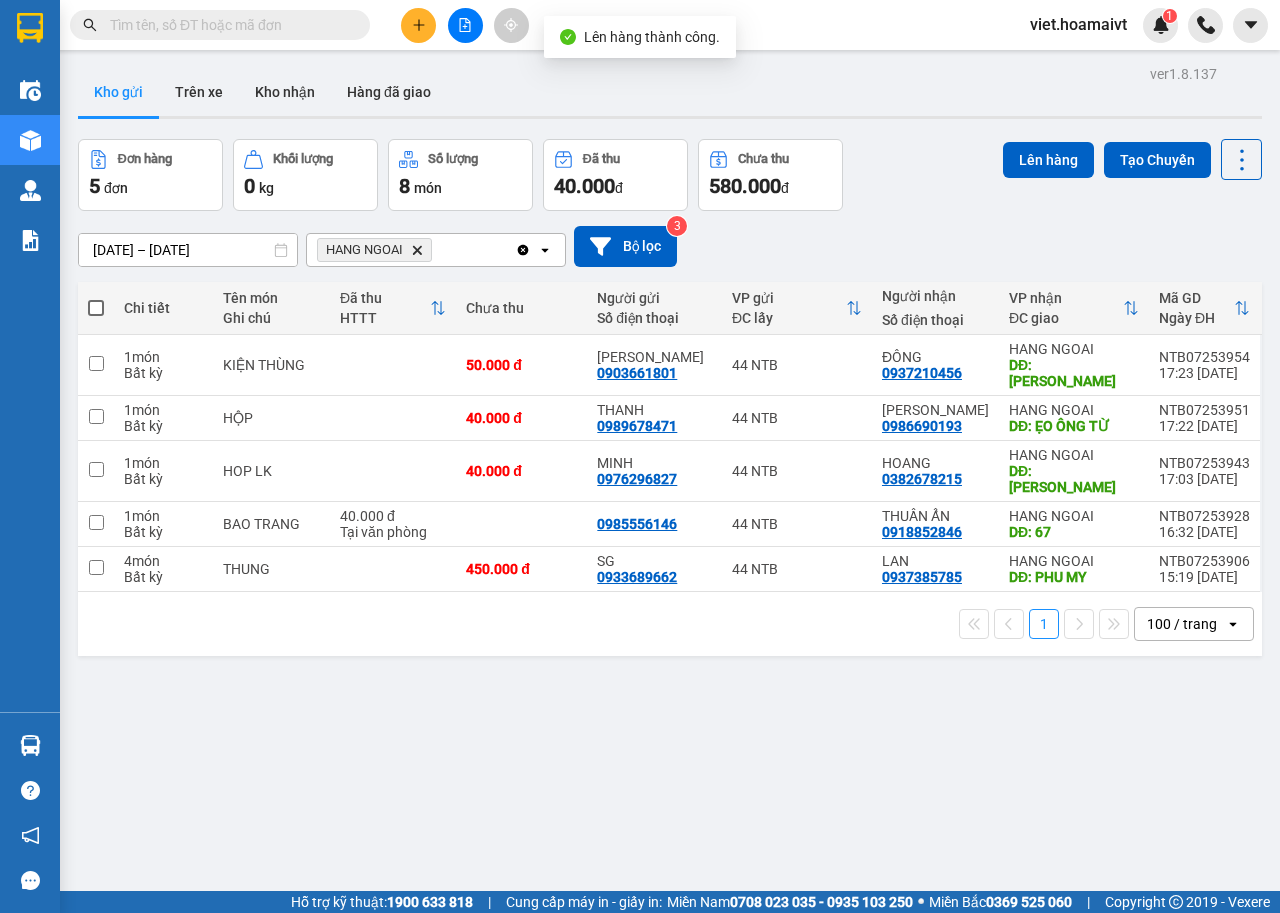 click on "Delete" 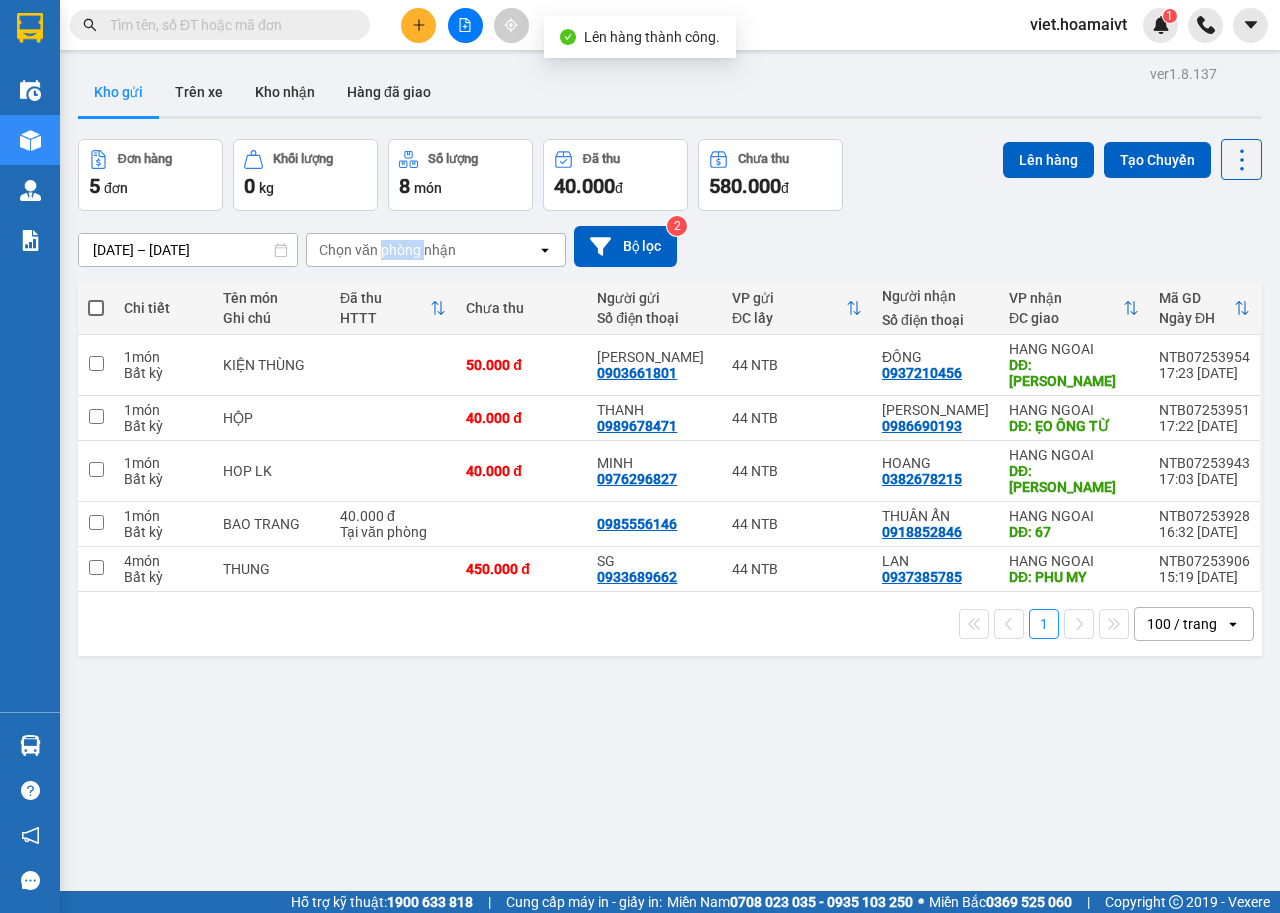 click on "Chọn văn phòng nhận" at bounding box center (387, 250) 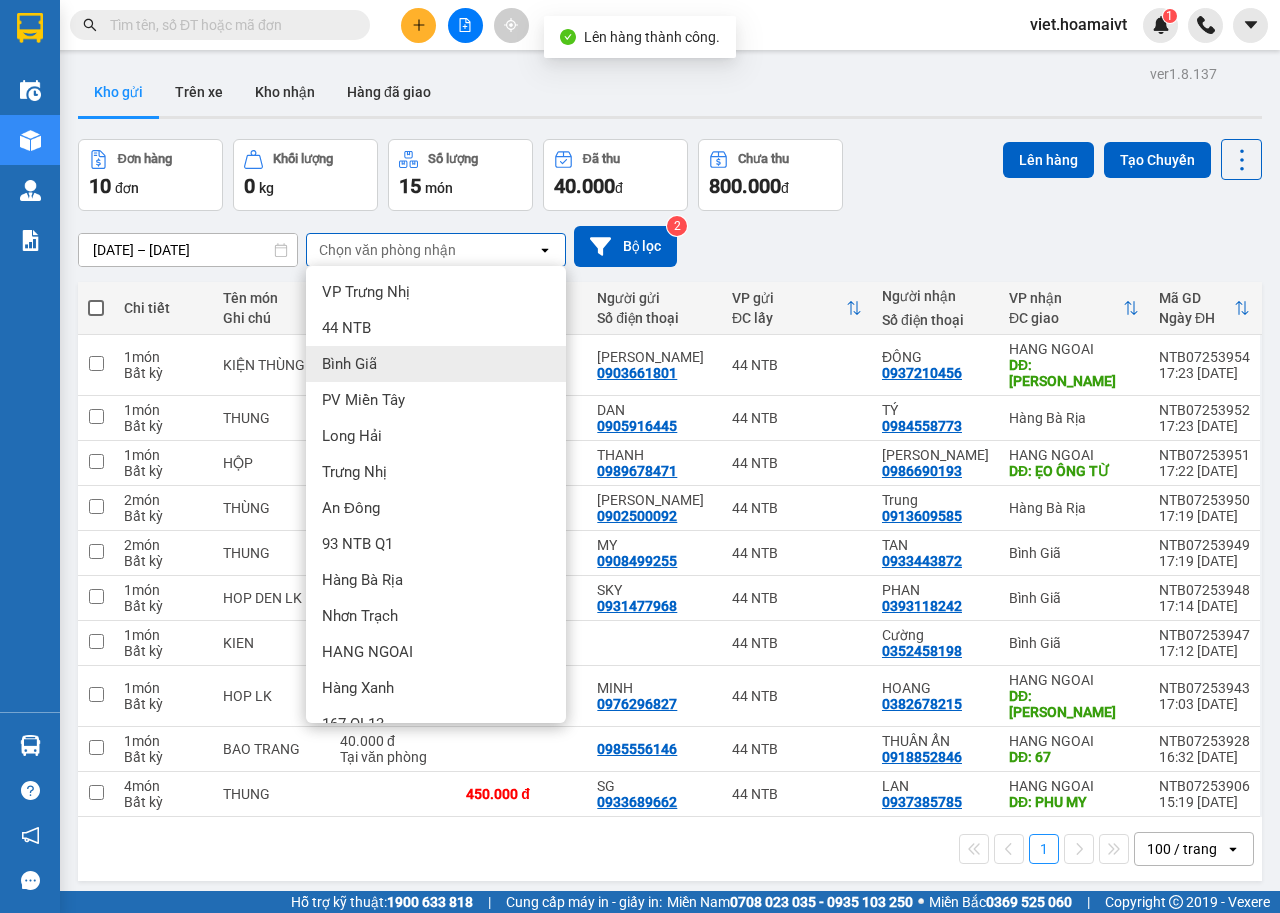 click on "Bình Giã" at bounding box center (436, 364) 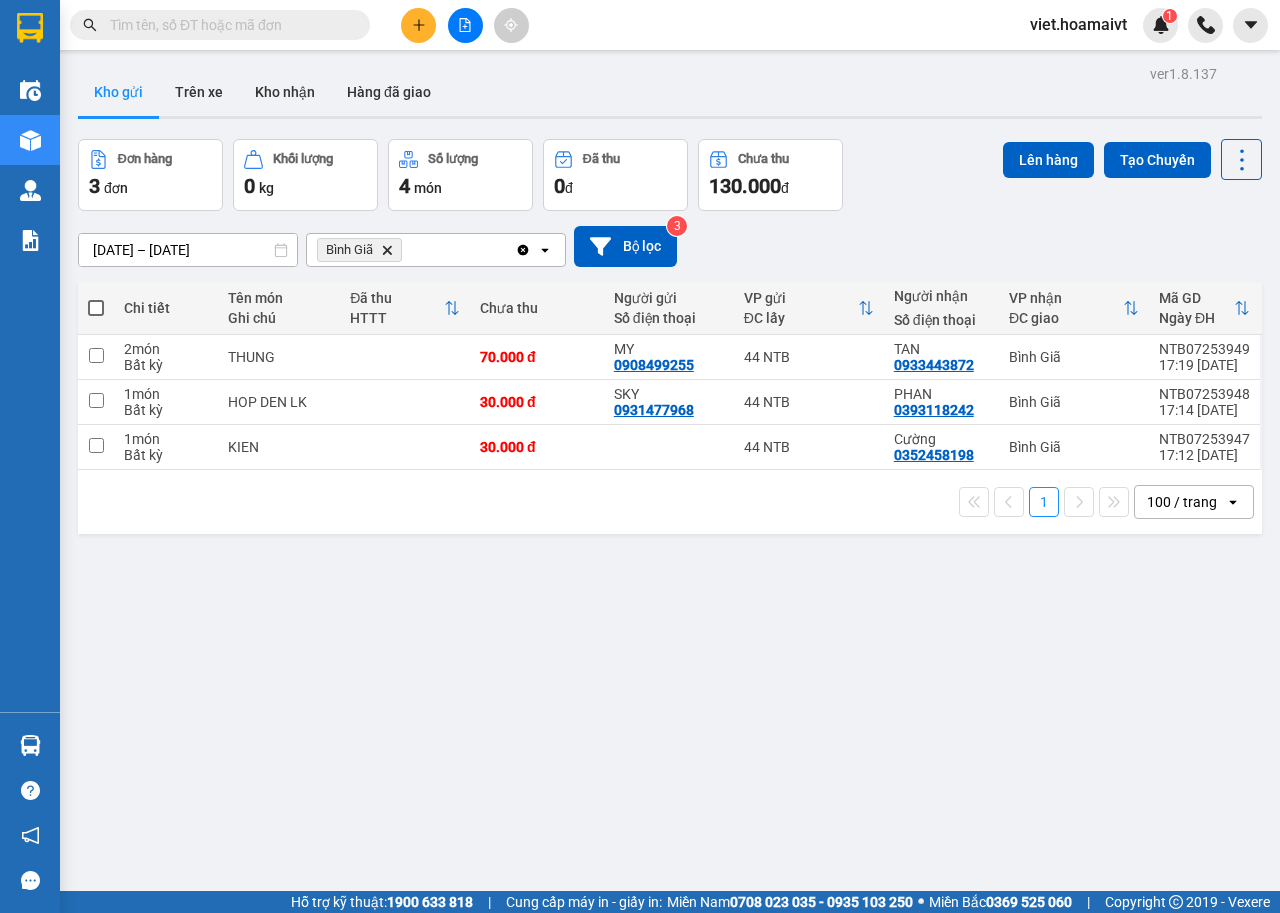 click on "ver  1.8.137 Kho gửi Trên xe [PERSON_NAME] Hàng đã [PERSON_NAME] hàng 3 đơn [PERSON_NAME] 0 kg Số [PERSON_NAME] 4 món Đã thu 0  [PERSON_NAME] thu 130.000  đ Lên hàng Tạo Chuyến [DATE] – [DATE] Press the down arrow key to interact with the calendar and select a date. Press the escape button to close the calendar. Selected date range is from [DATE] to [DATE]. [PERSON_NAME] Giã Delete Clear all open Bộ lọc 3 [PERSON_NAME] Tên món Ghi chú Đã thu HTTT Chưa thu Người gửi Số điện thoại VP gửi ĐC lấy Người [PERSON_NAME] Số điện thoại [PERSON_NAME] ĐC [PERSON_NAME] Mã [PERSON_NAME] ĐH 2  món Bất kỳ THUNG 70.000 đ MY 0908499255 44 NTB TAN 0933443872 [PERSON_NAME] Giã NTB07253949 17:19 [DATE] 1  món Bất kỳ HOP DEN LK 30.000 đ SKY 0931477968 44 NTB [PERSON_NAME] 0393118242 [PERSON_NAME] Giã NTB07253948 17:14 [DATE] 1  món Bất kỳ KIEN  30.000 đ 44 NTB [PERSON_NAME] 0352458198 [PERSON_NAME] Giã NTB07253947 17:12 [DATE] 1 100 / trang open Đang tải dữ liệu" at bounding box center [670, 516] 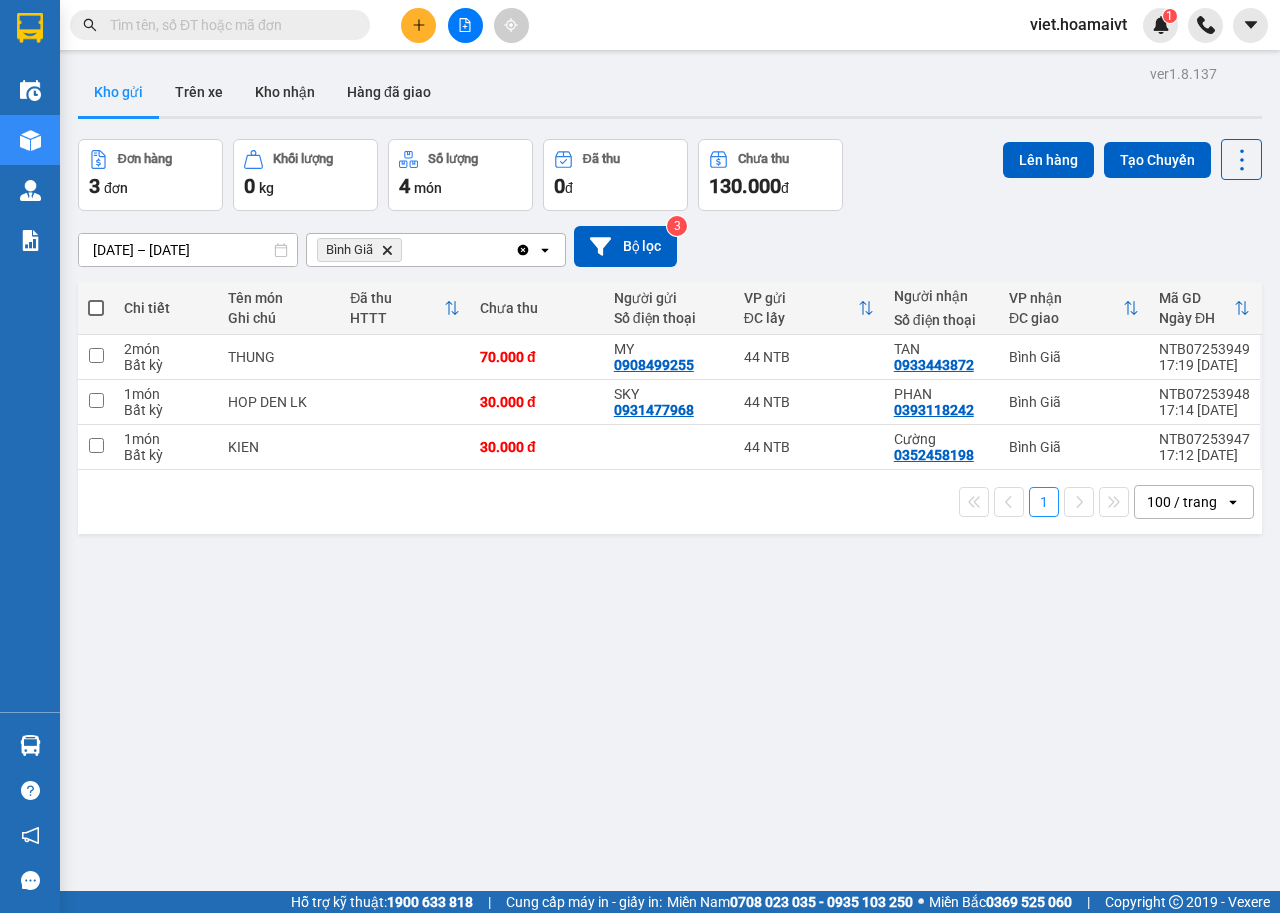 click at bounding box center [465, 25] 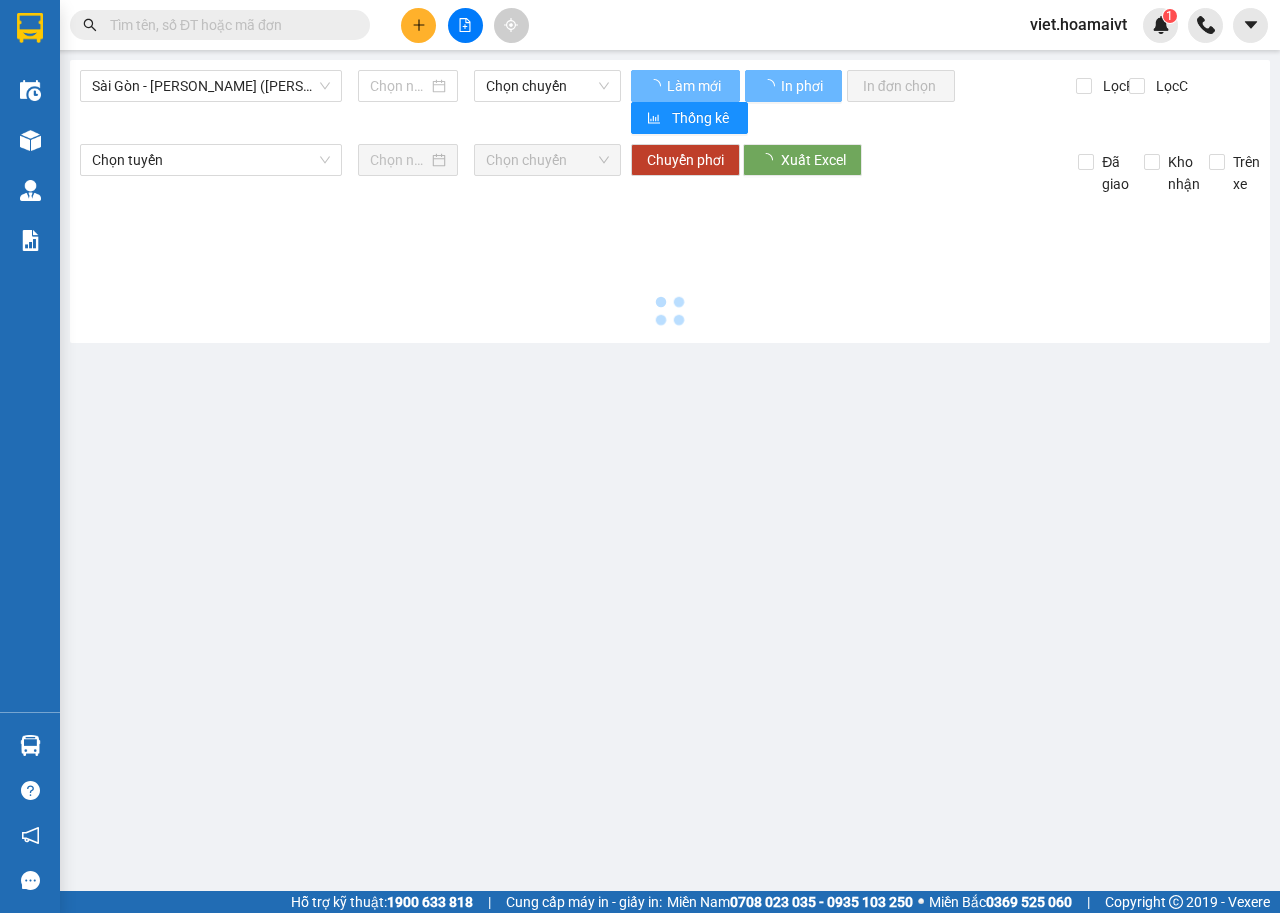 type on "[DATE]" 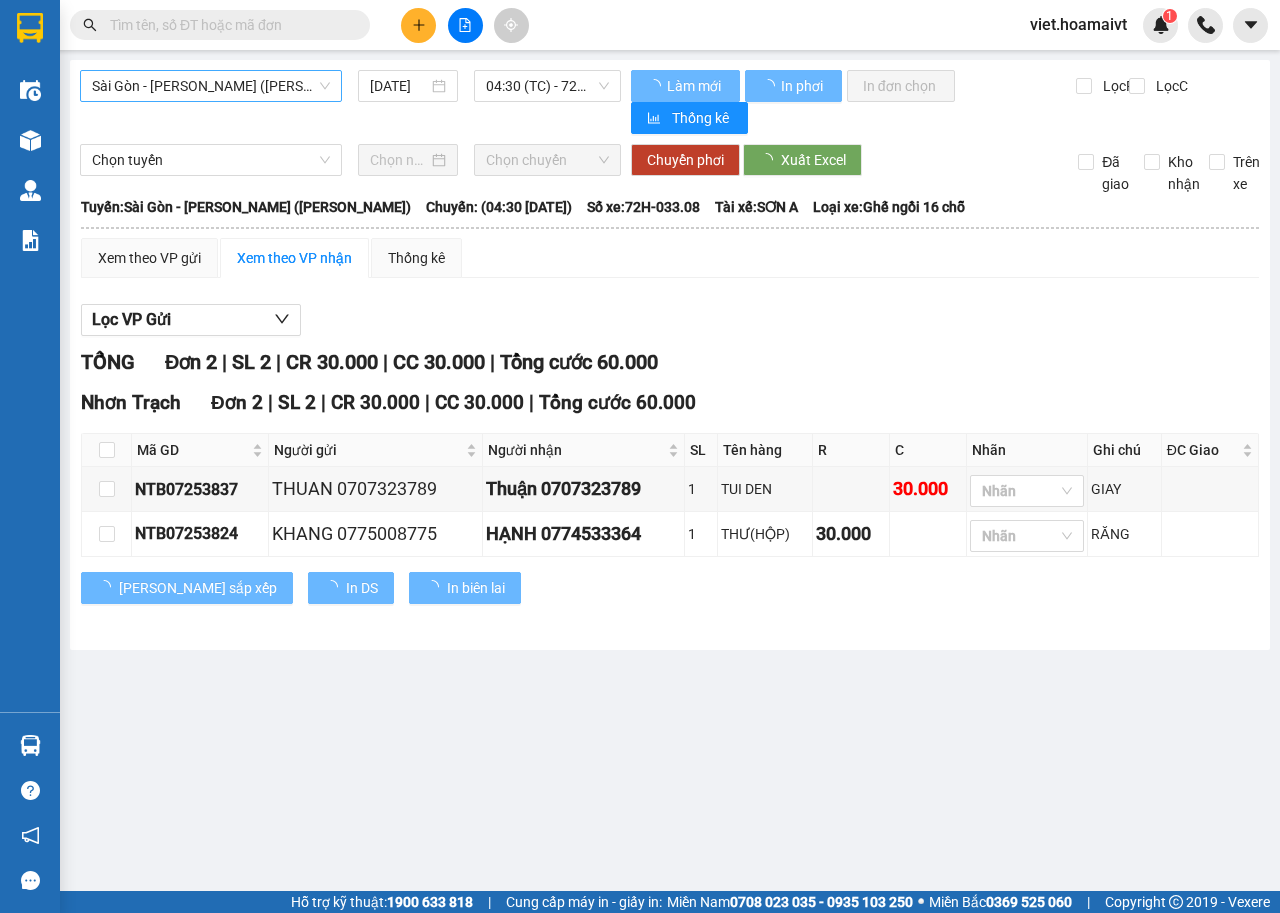 click on "Sài Gòn - [PERSON_NAME] ([PERSON_NAME])" at bounding box center [211, 86] 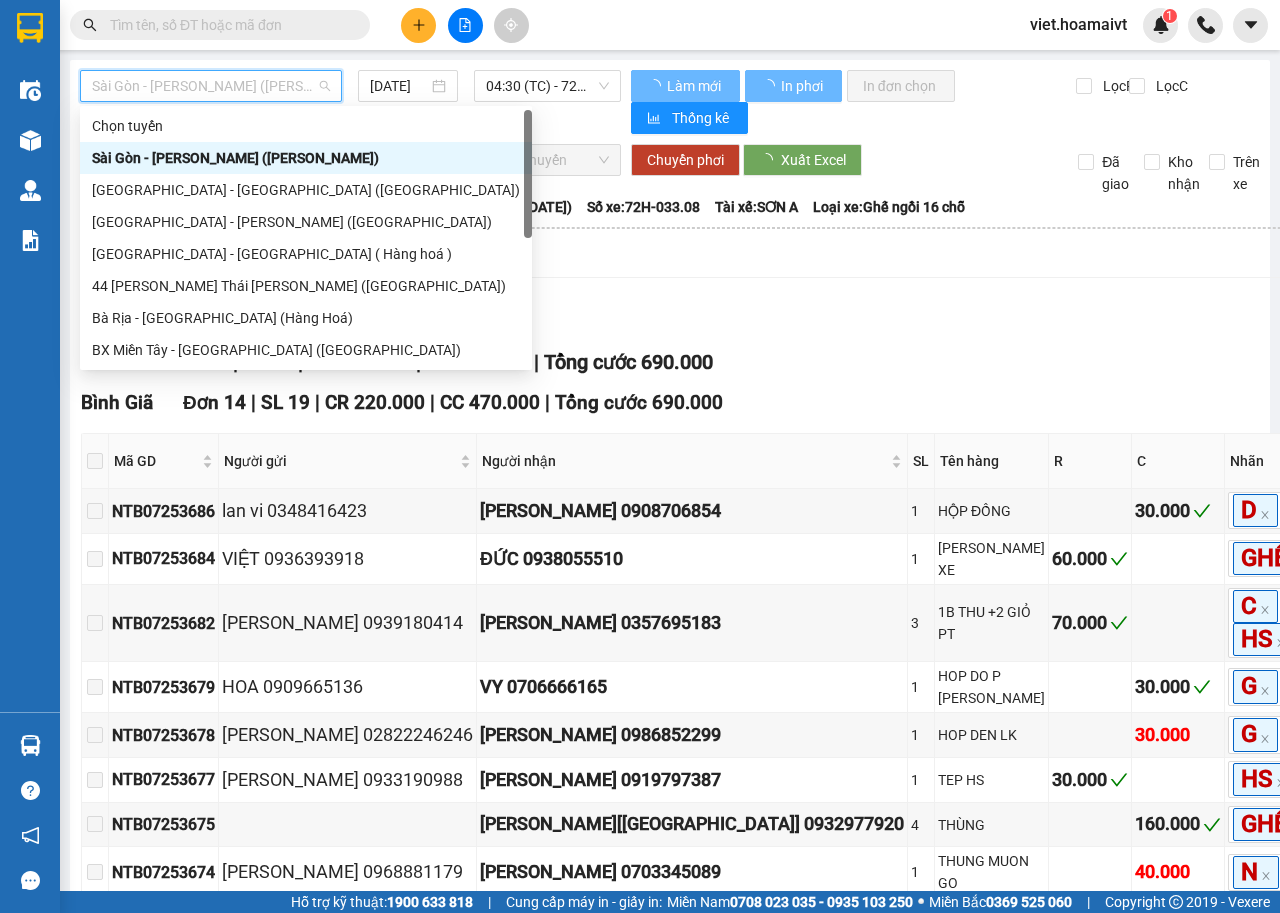 click on "04:30   (TC)   - 72H-033.08" at bounding box center [547, 86] 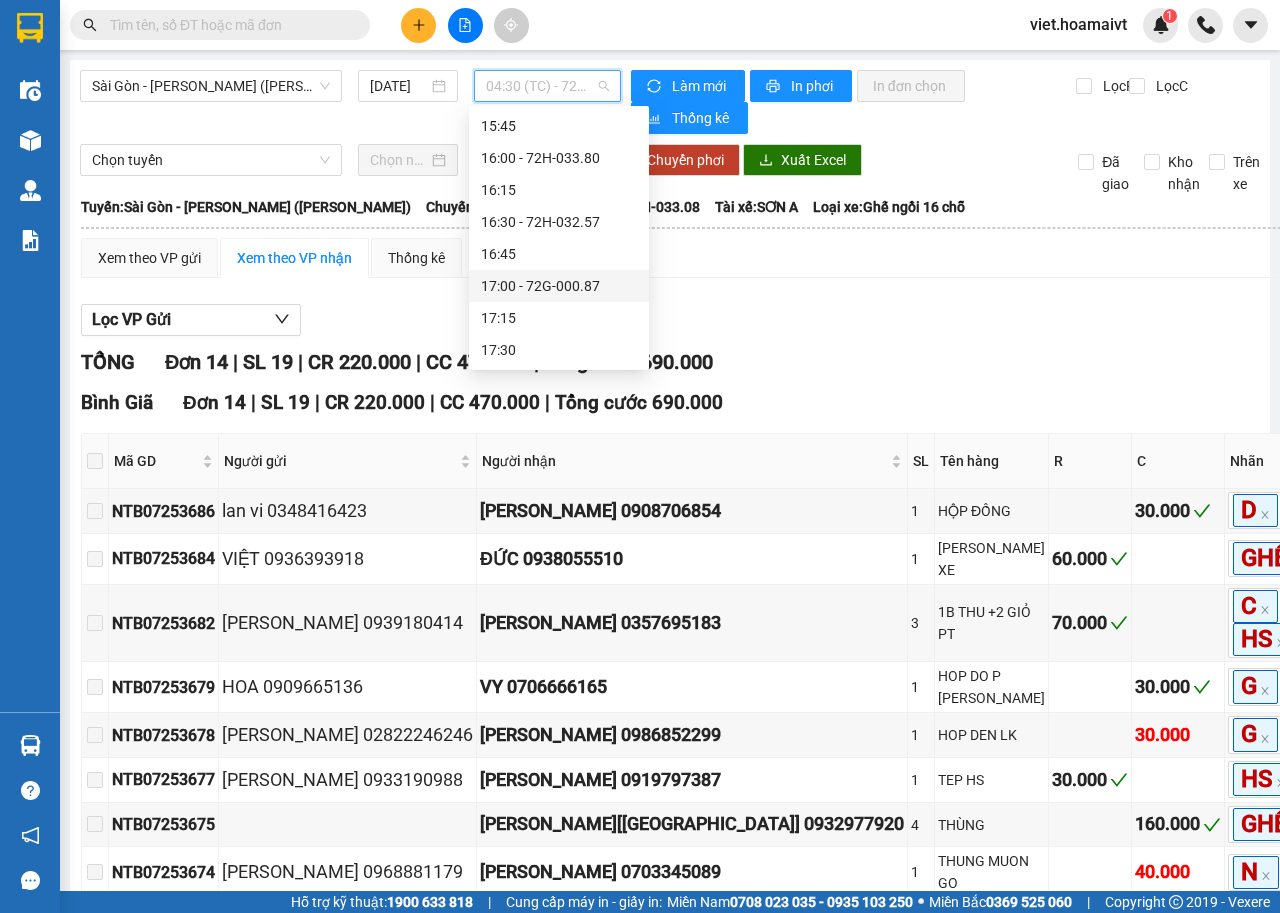 scroll, scrollTop: 1664, scrollLeft: 0, axis: vertical 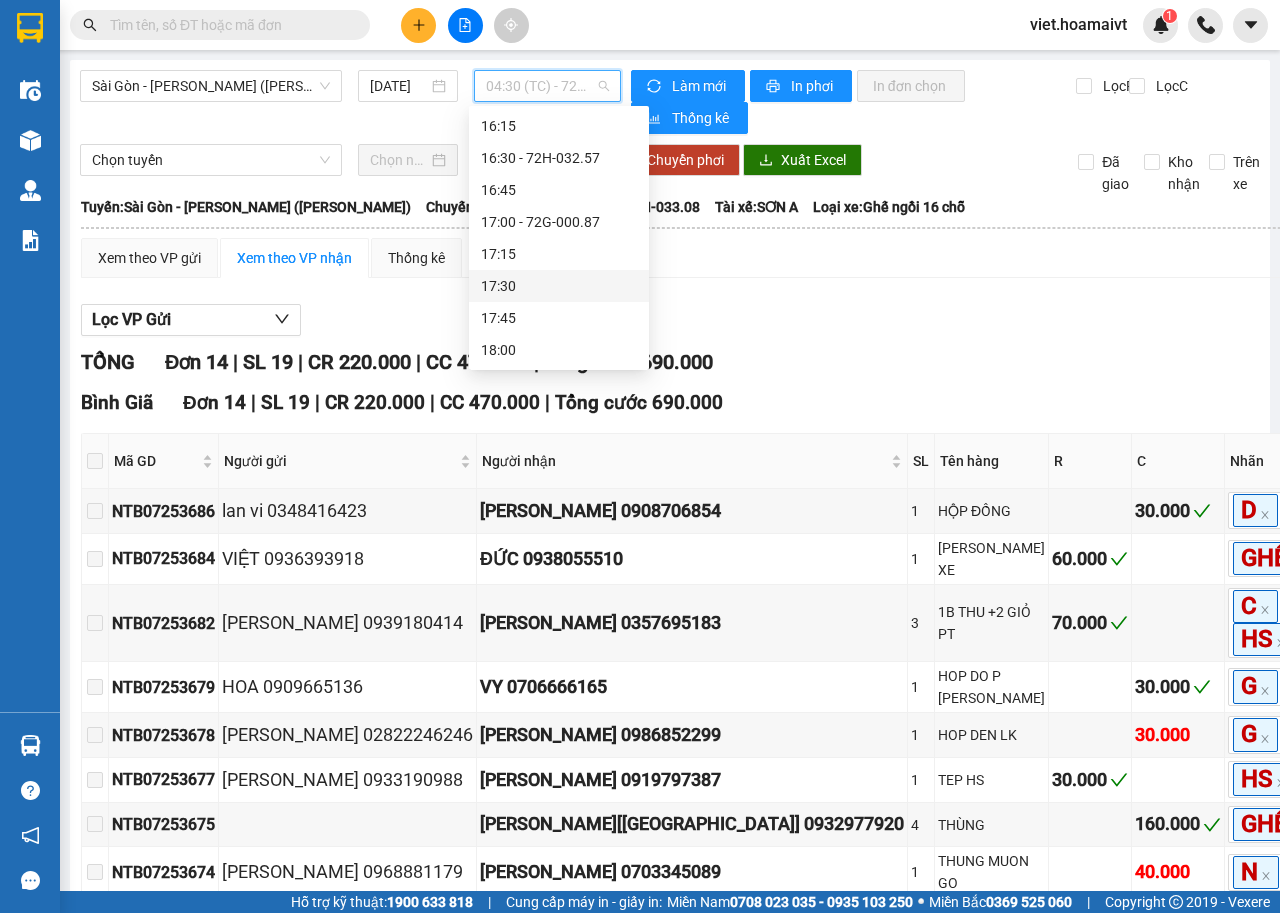 click on "17:30" at bounding box center (559, 286) 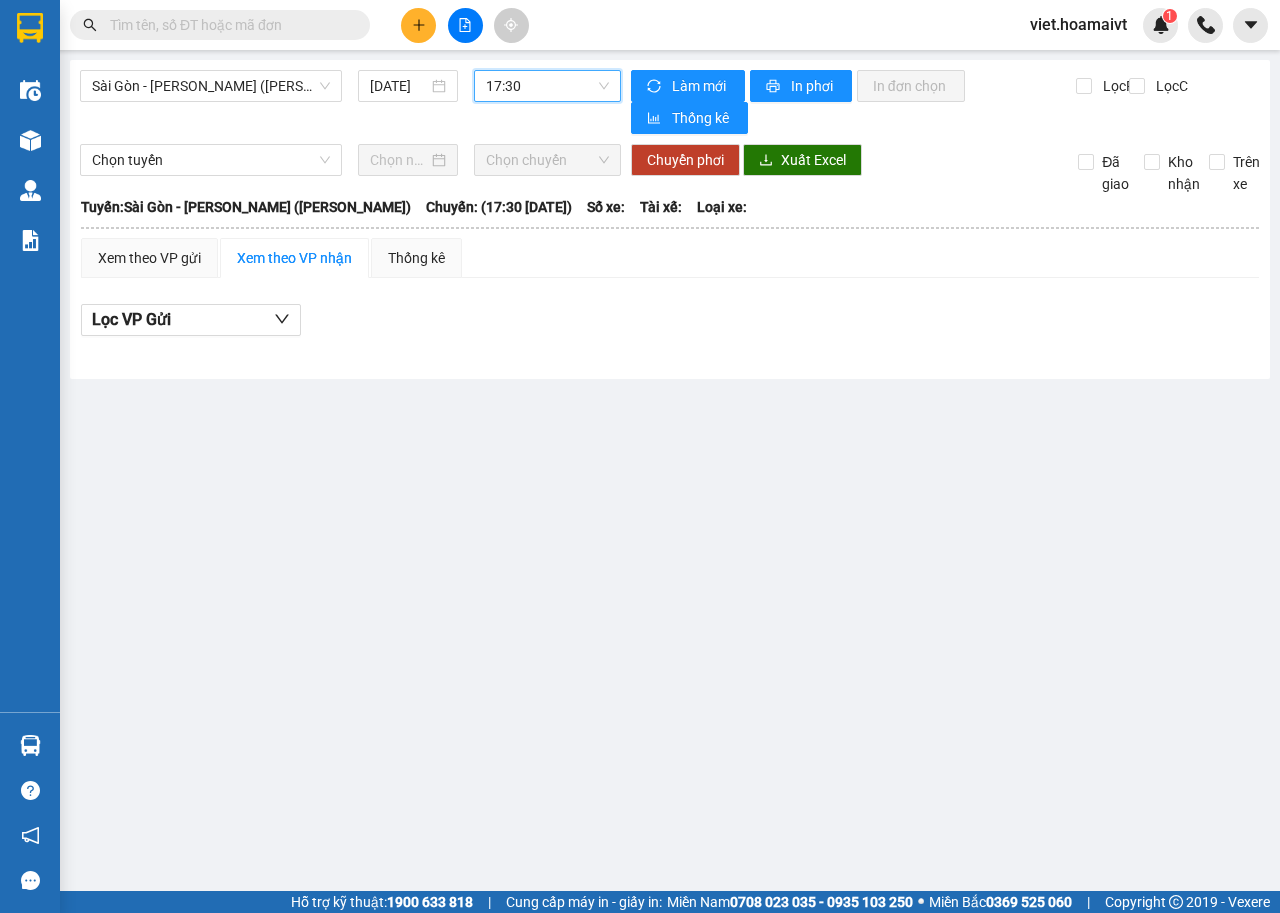 click on "Xem theo VP gửi Xem theo VP nhận Thống kê Lọc VP Gửi" at bounding box center (670, 298) 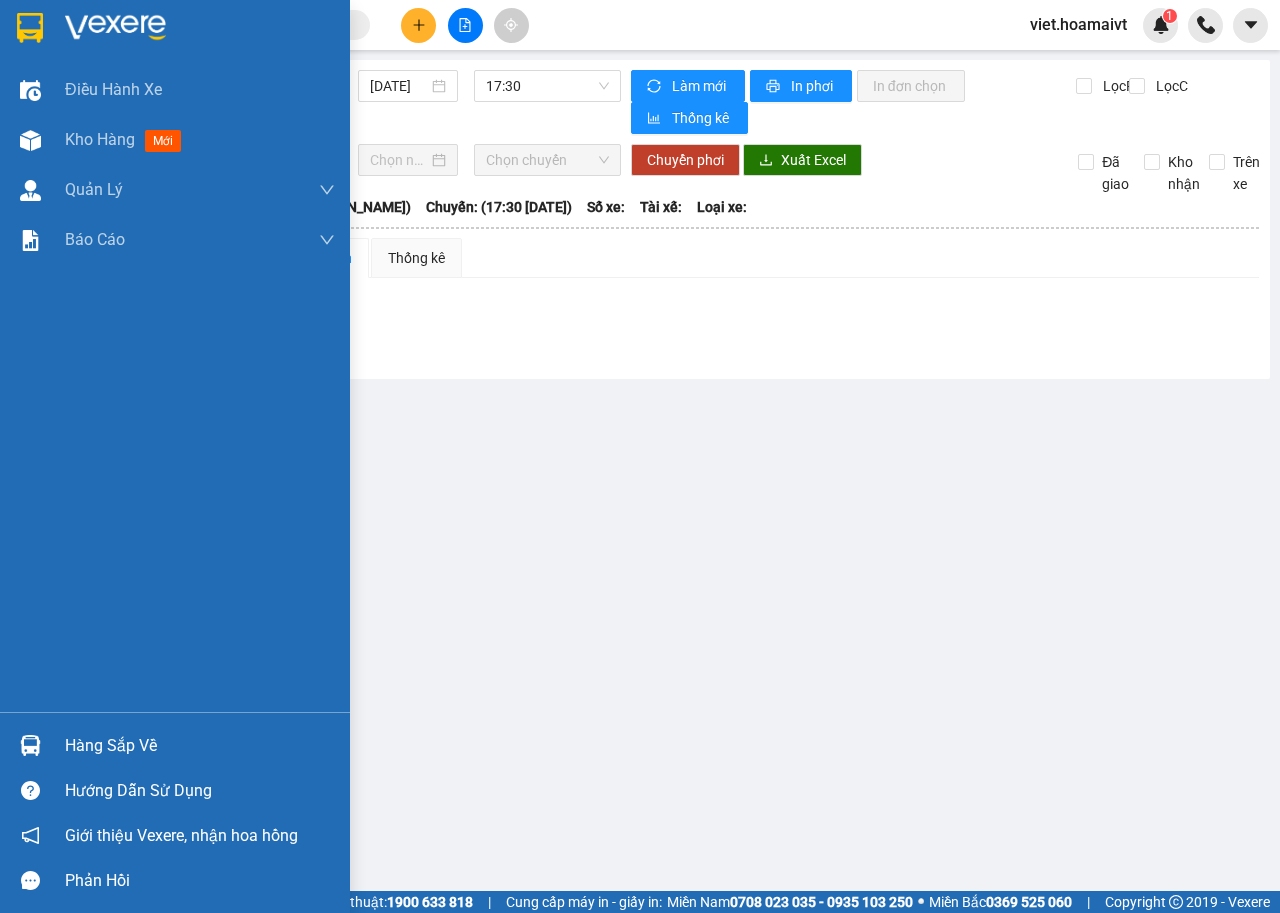 click at bounding box center (115, 28) 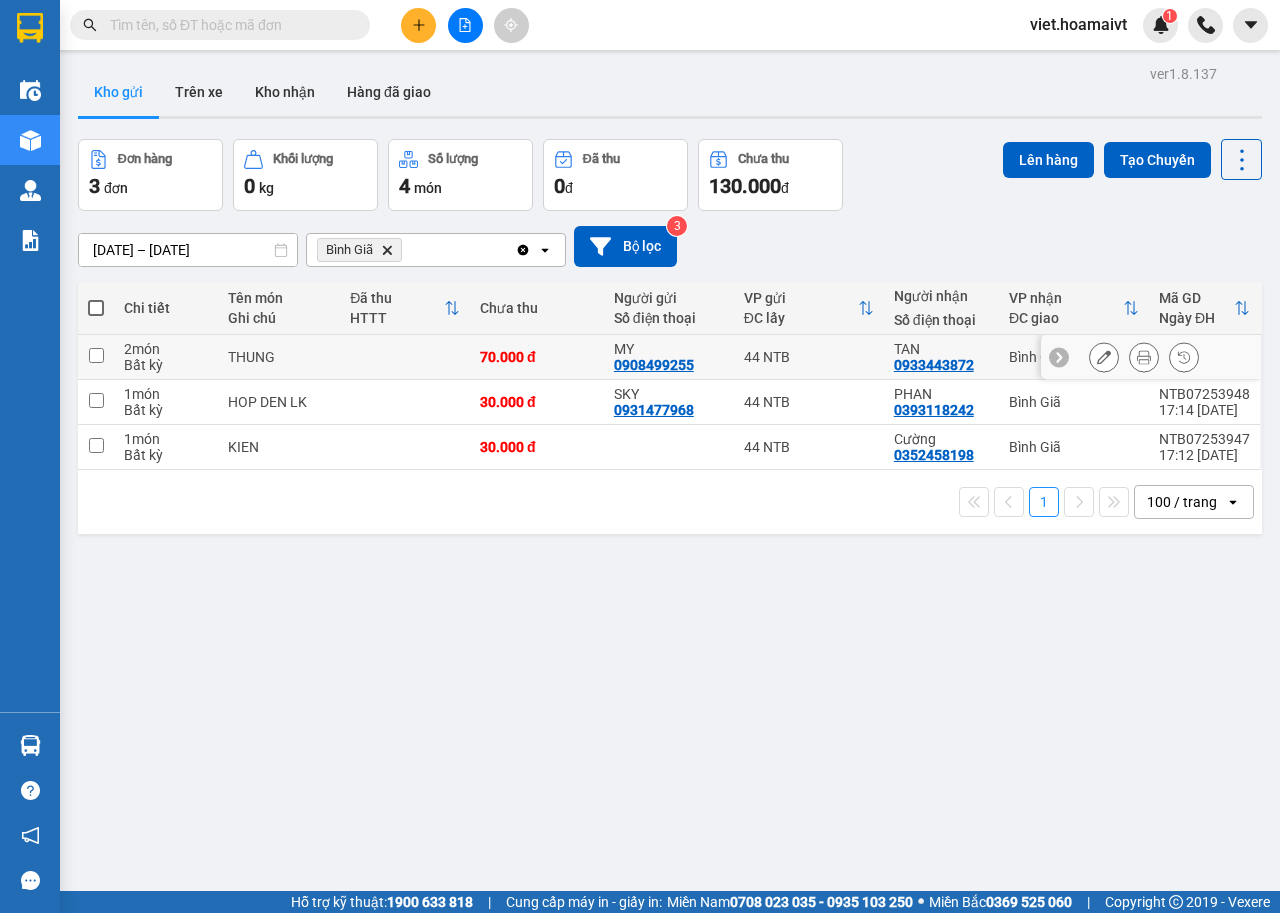 click at bounding box center [405, 357] 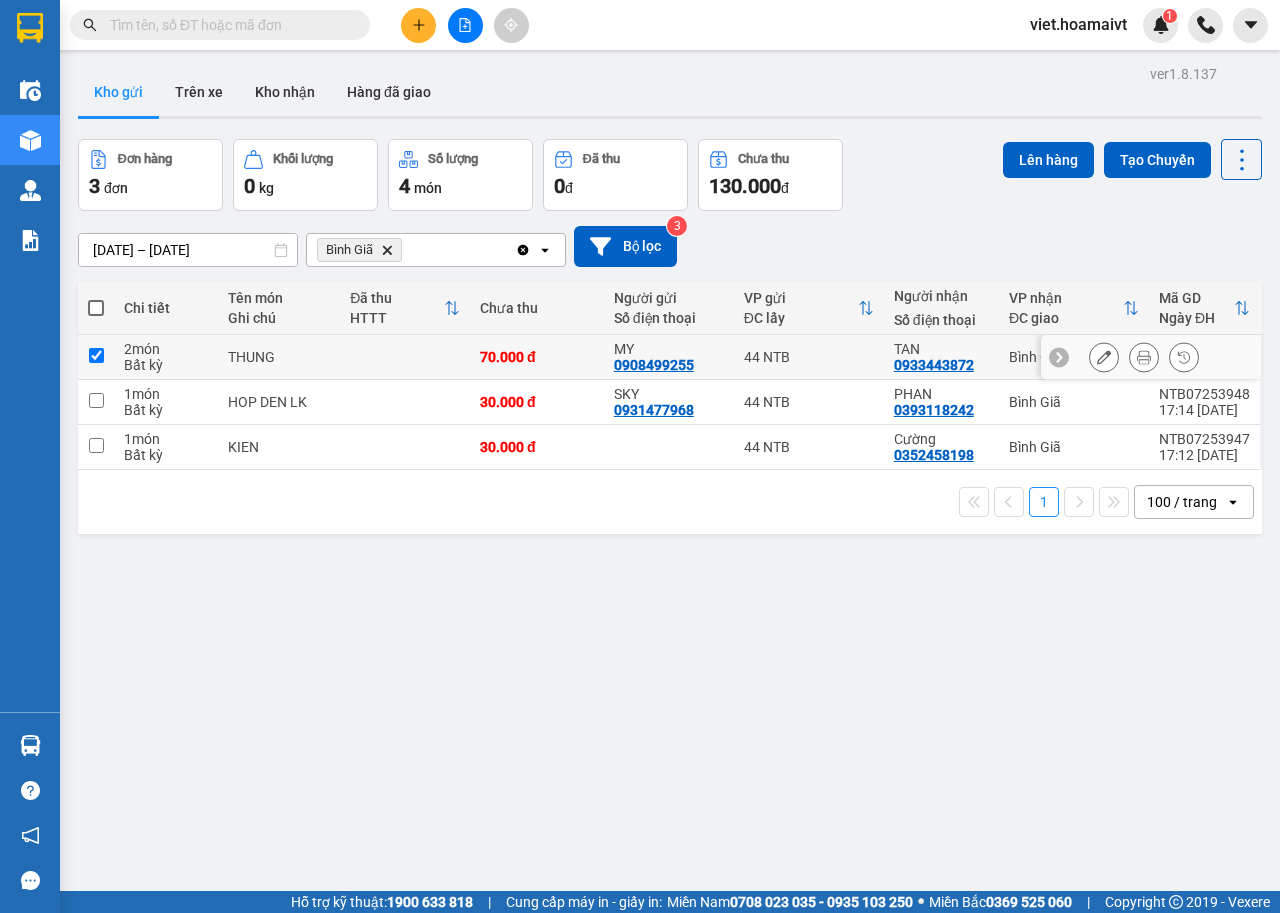 checkbox on "true" 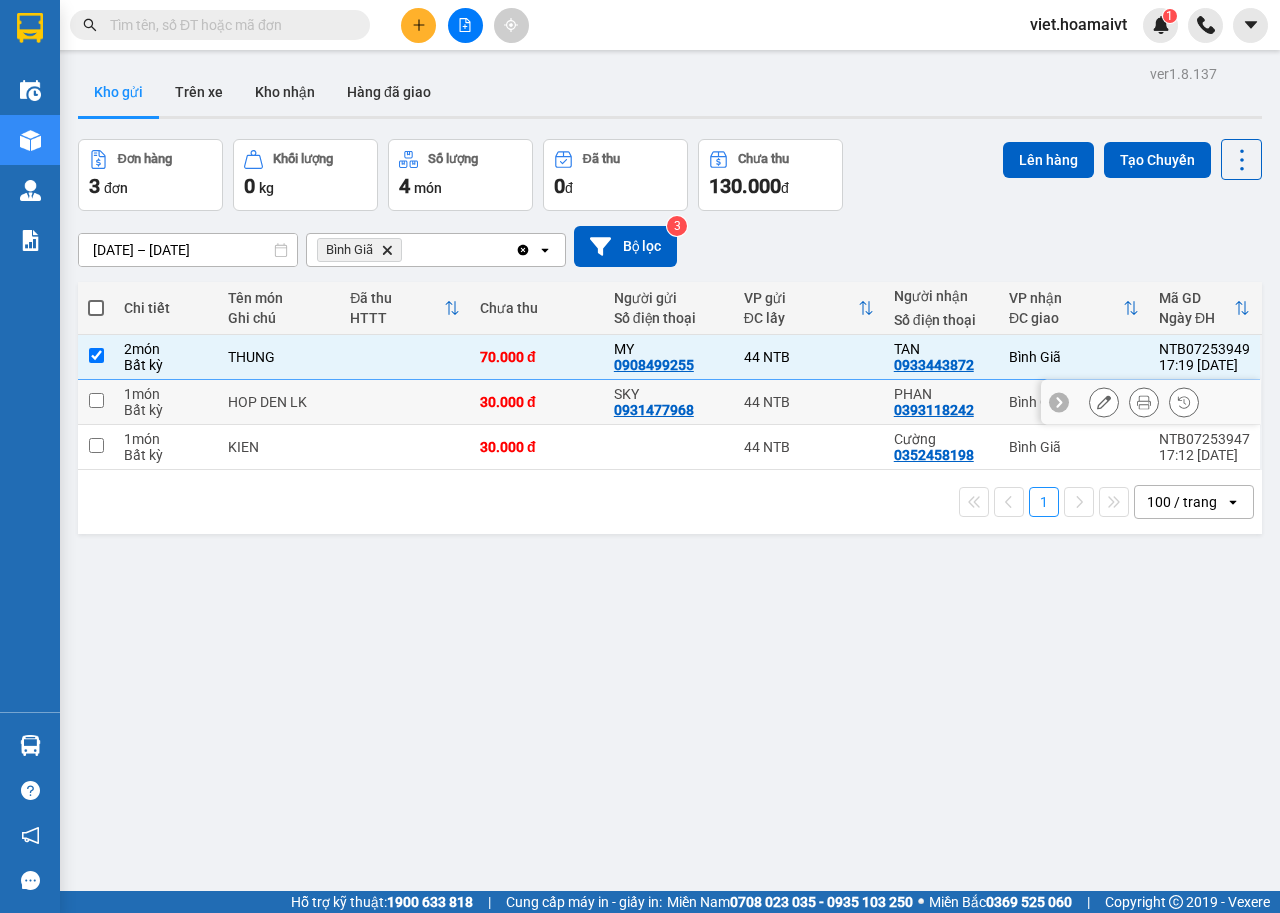 click at bounding box center [405, 402] 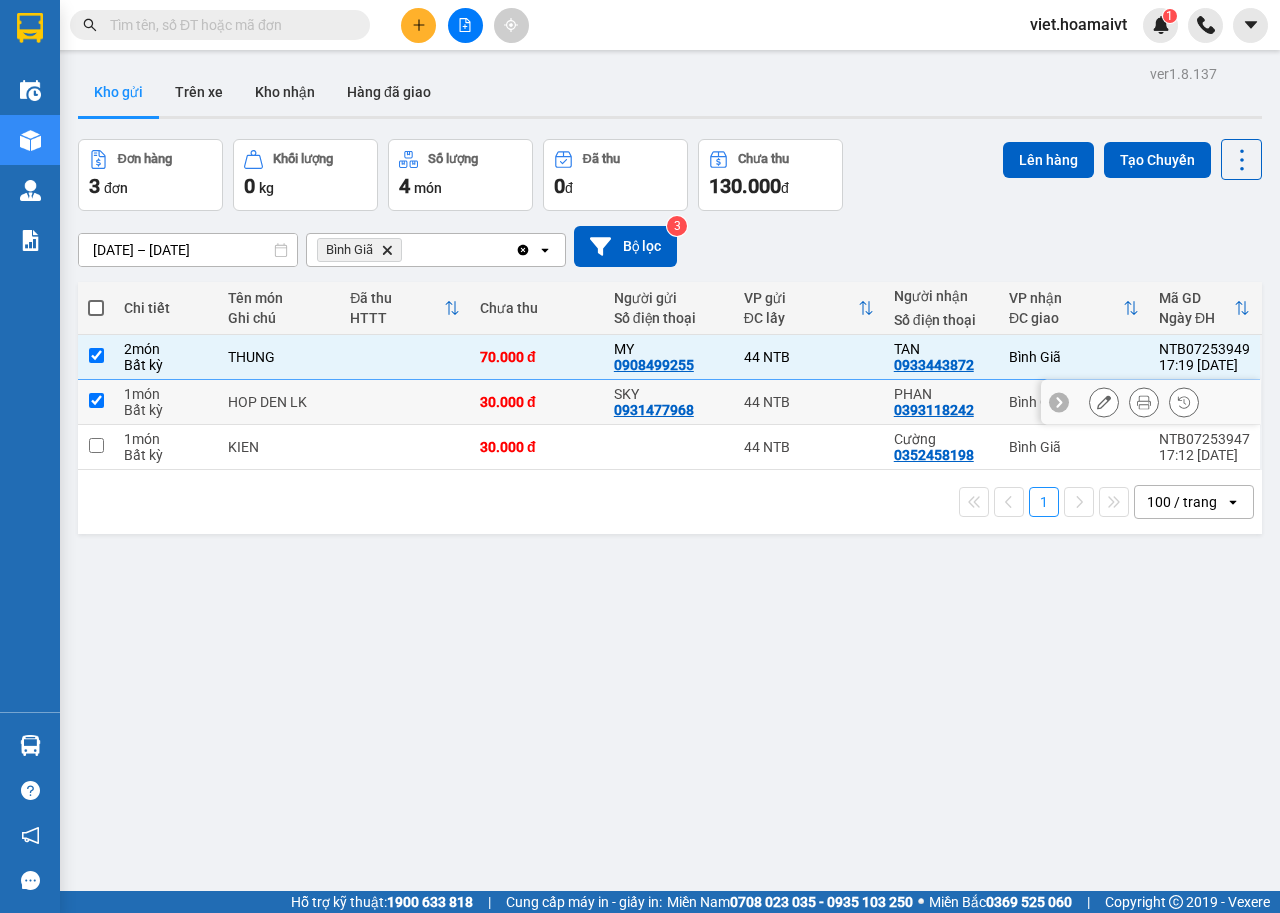 checkbox on "true" 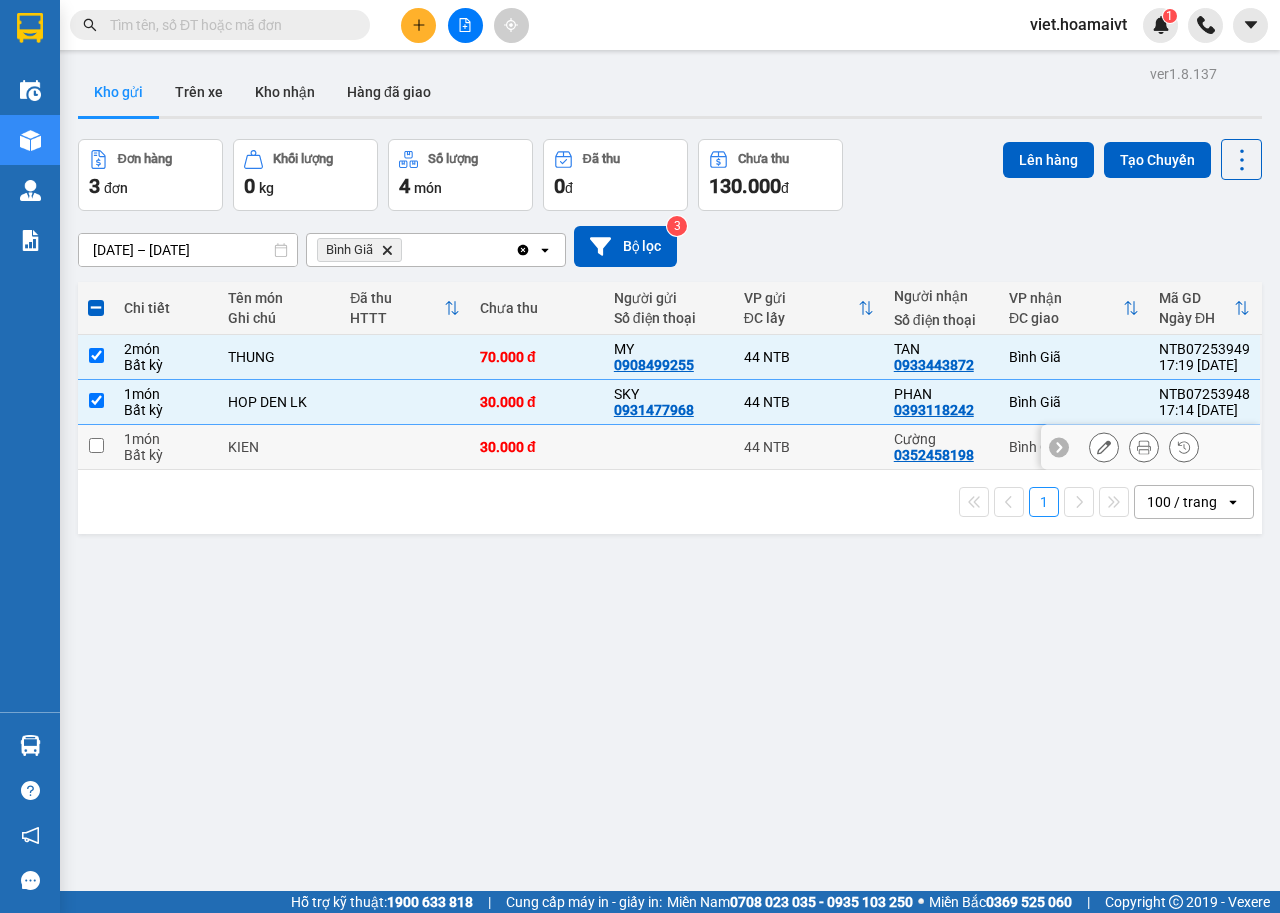 click at bounding box center (405, 447) 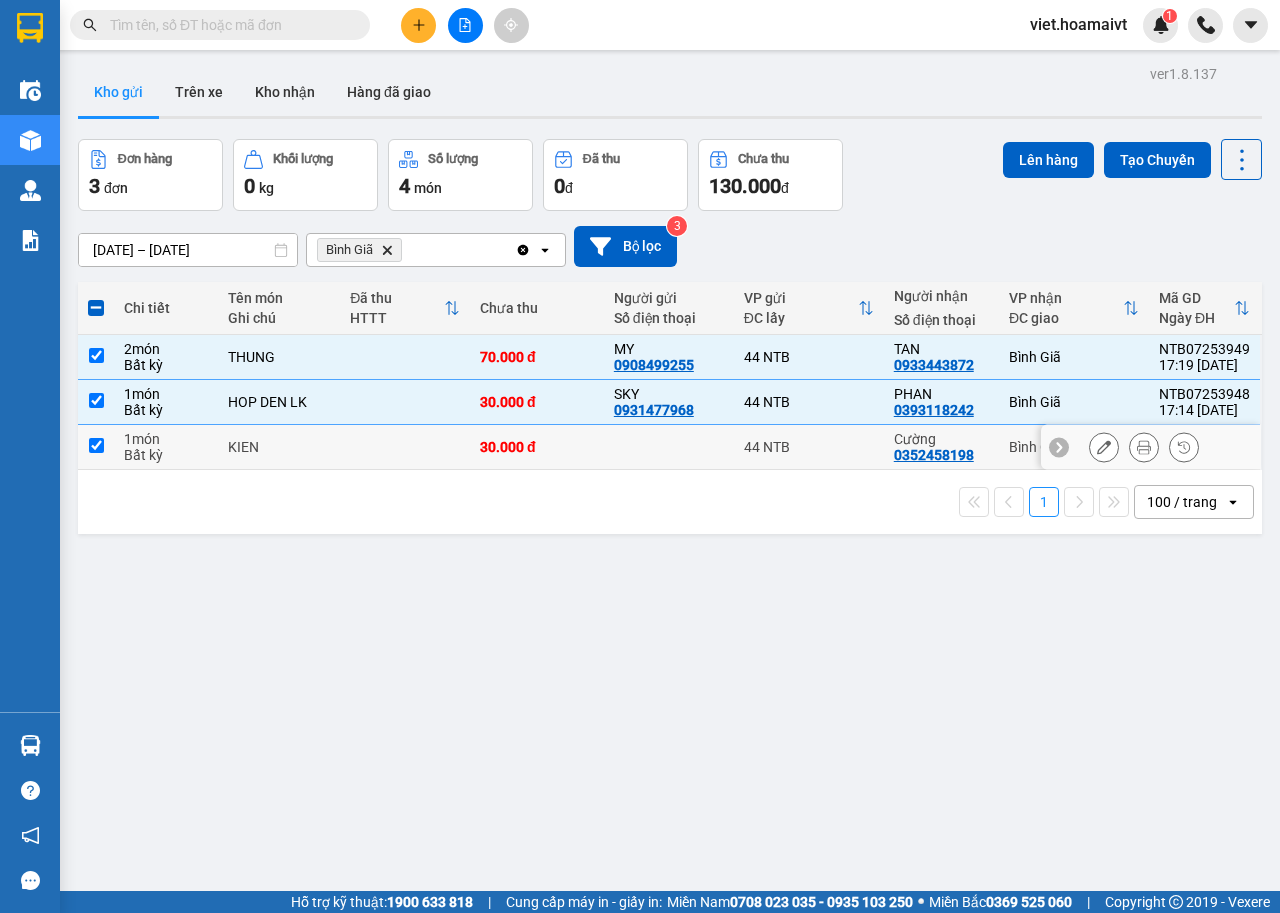 checkbox on "true" 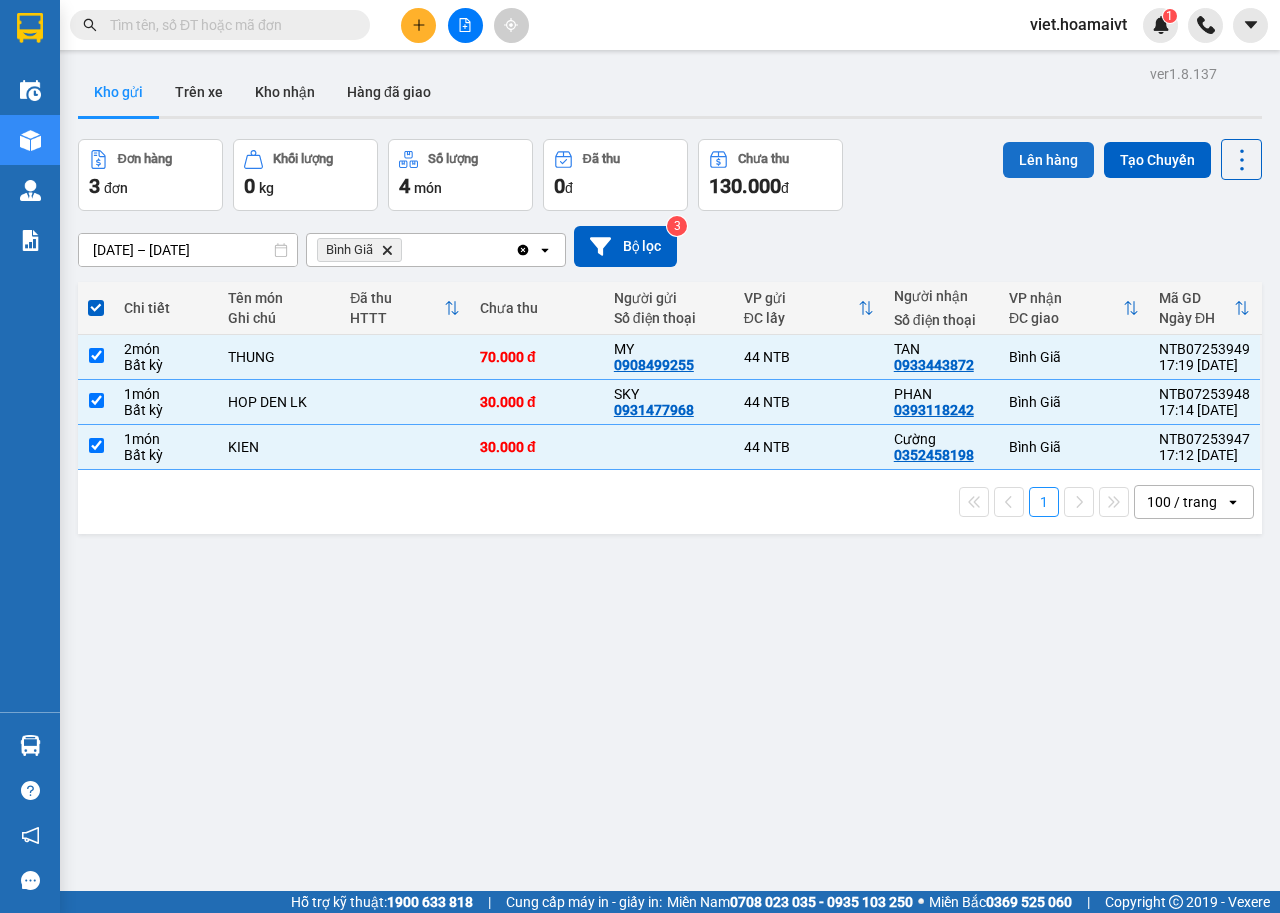 click on "Lên hàng" at bounding box center [1048, 160] 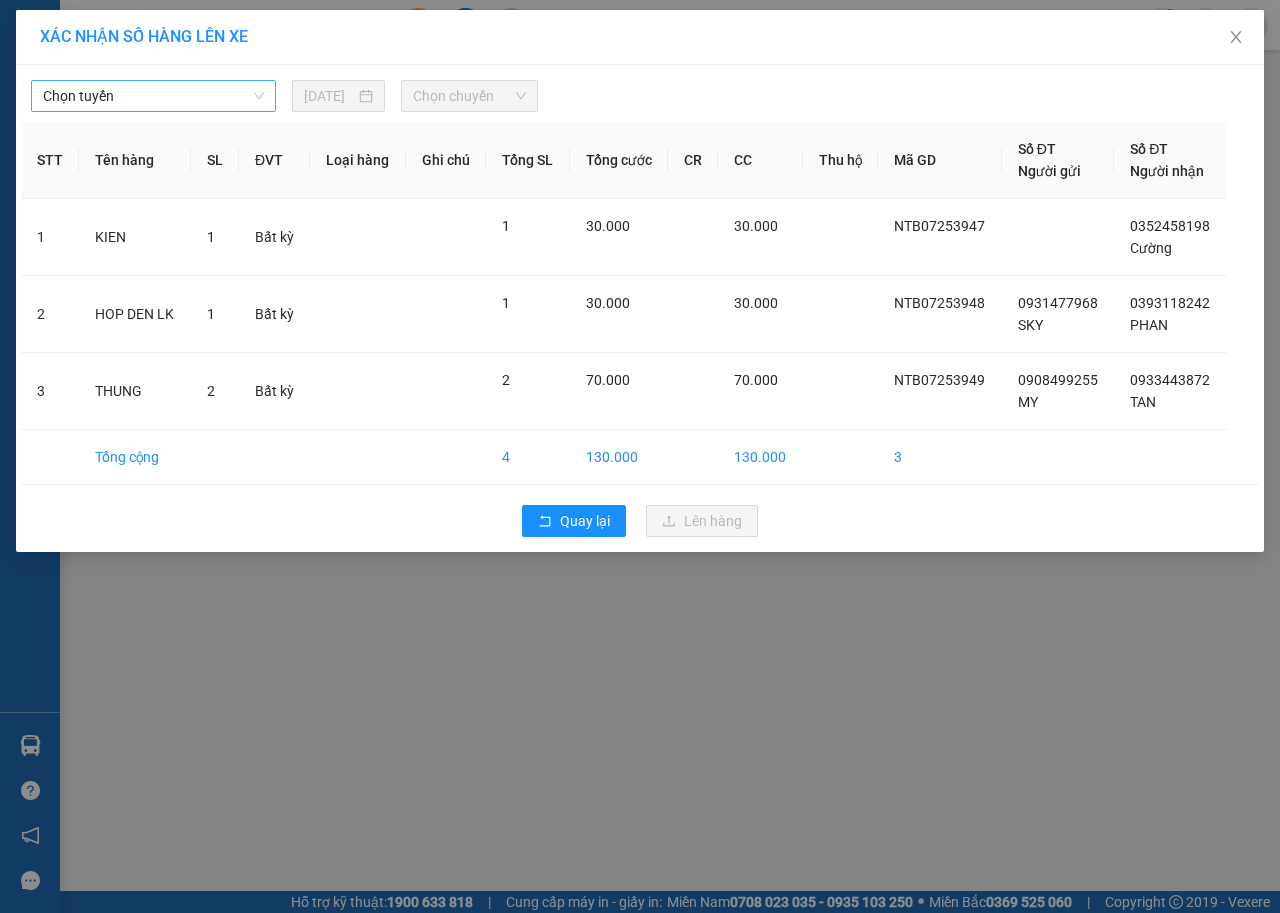 click on "Chọn tuyến" at bounding box center [153, 96] 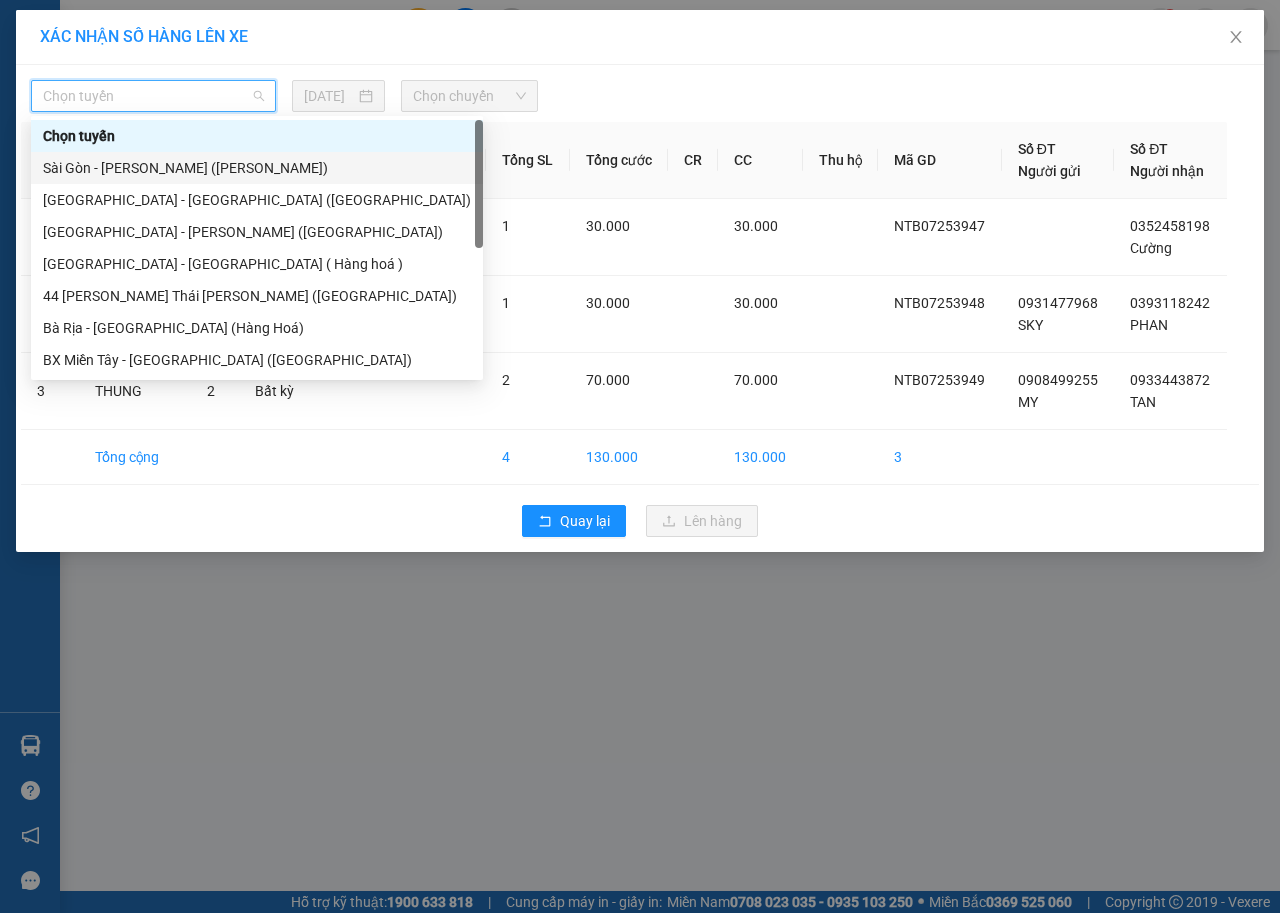 click on "Sài Gòn - [PERSON_NAME] ([PERSON_NAME])" at bounding box center (257, 168) 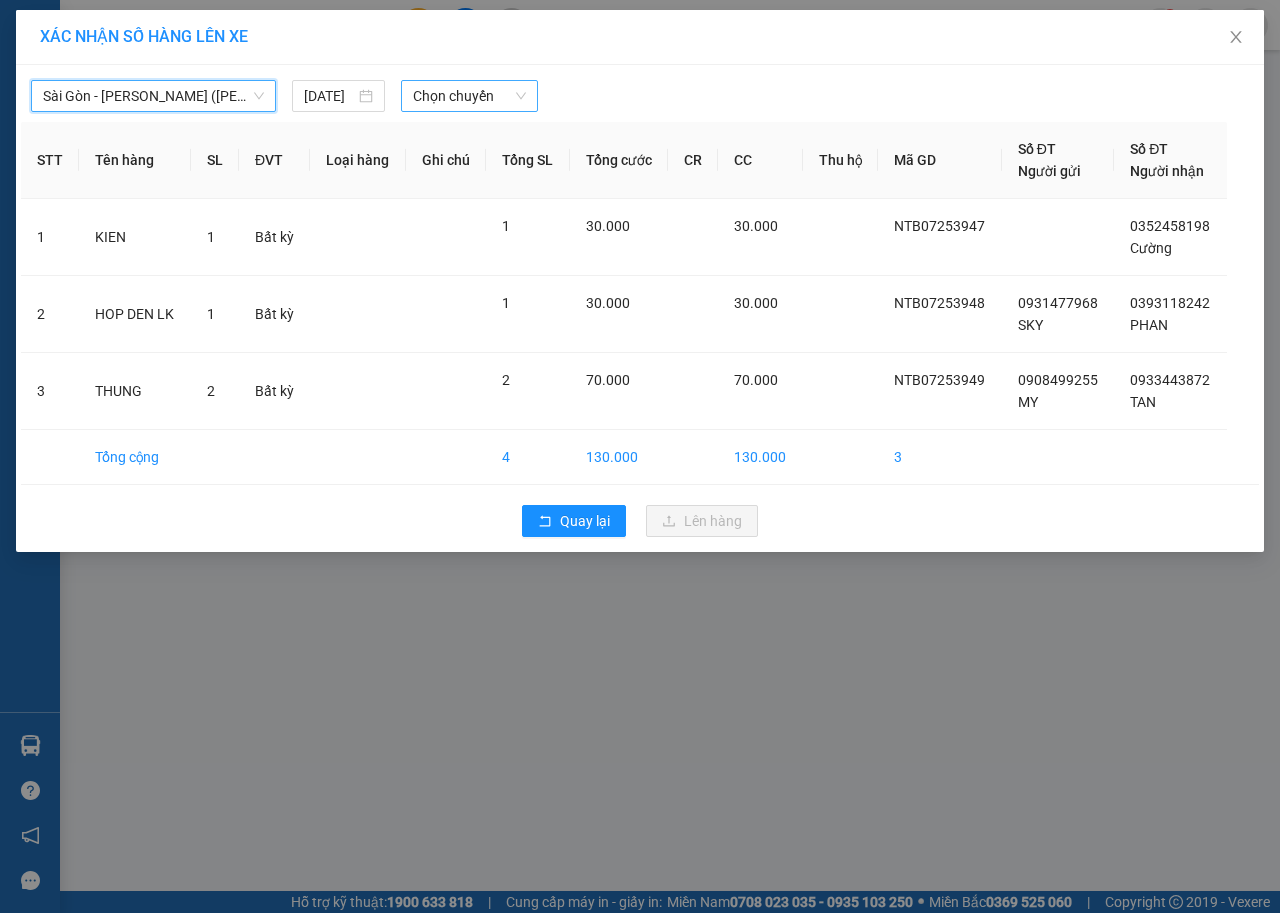 click on "Chọn chuyến" at bounding box center [469, 96] 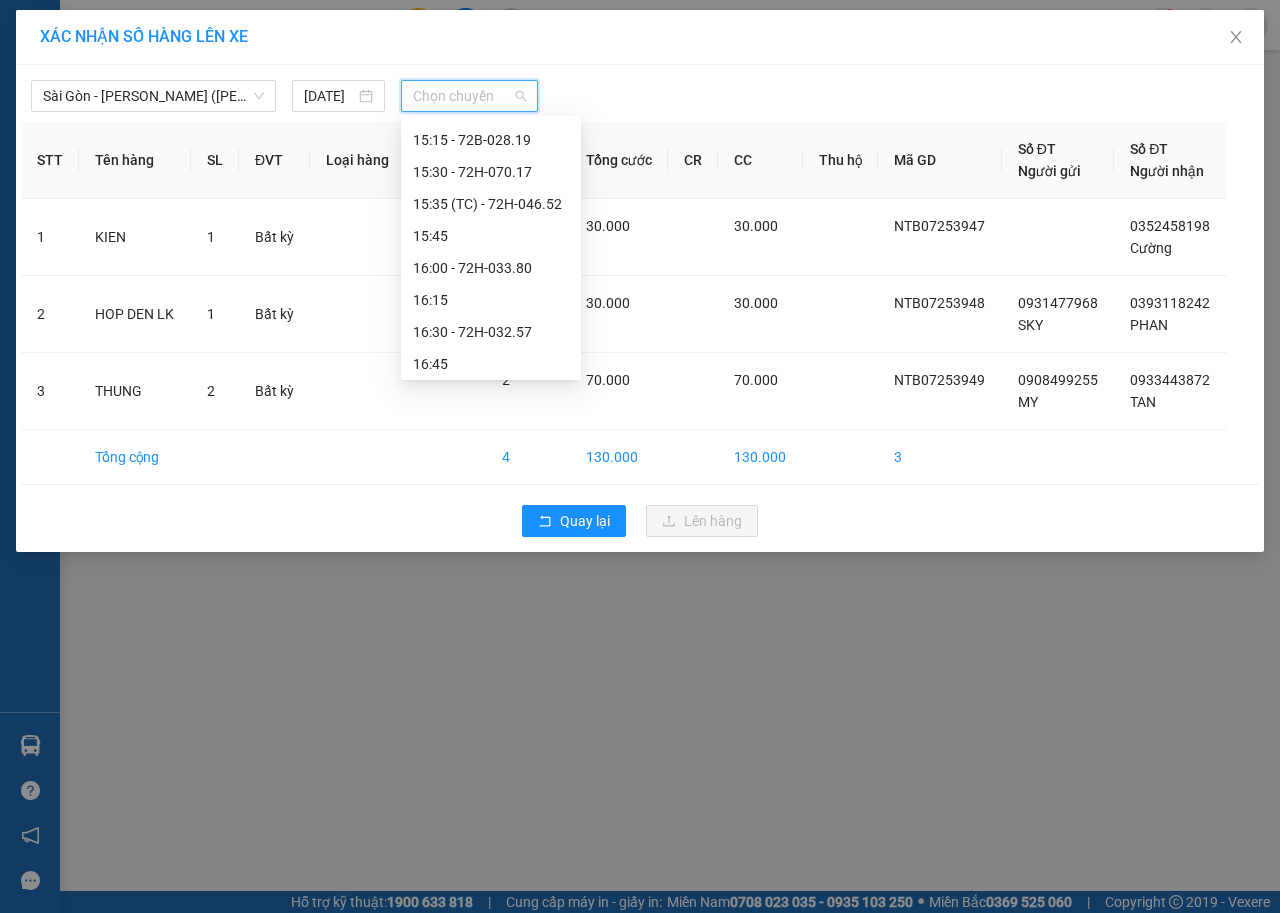 scroll, scrollTop: 1664, scrollLeft: 0, axis: vertical 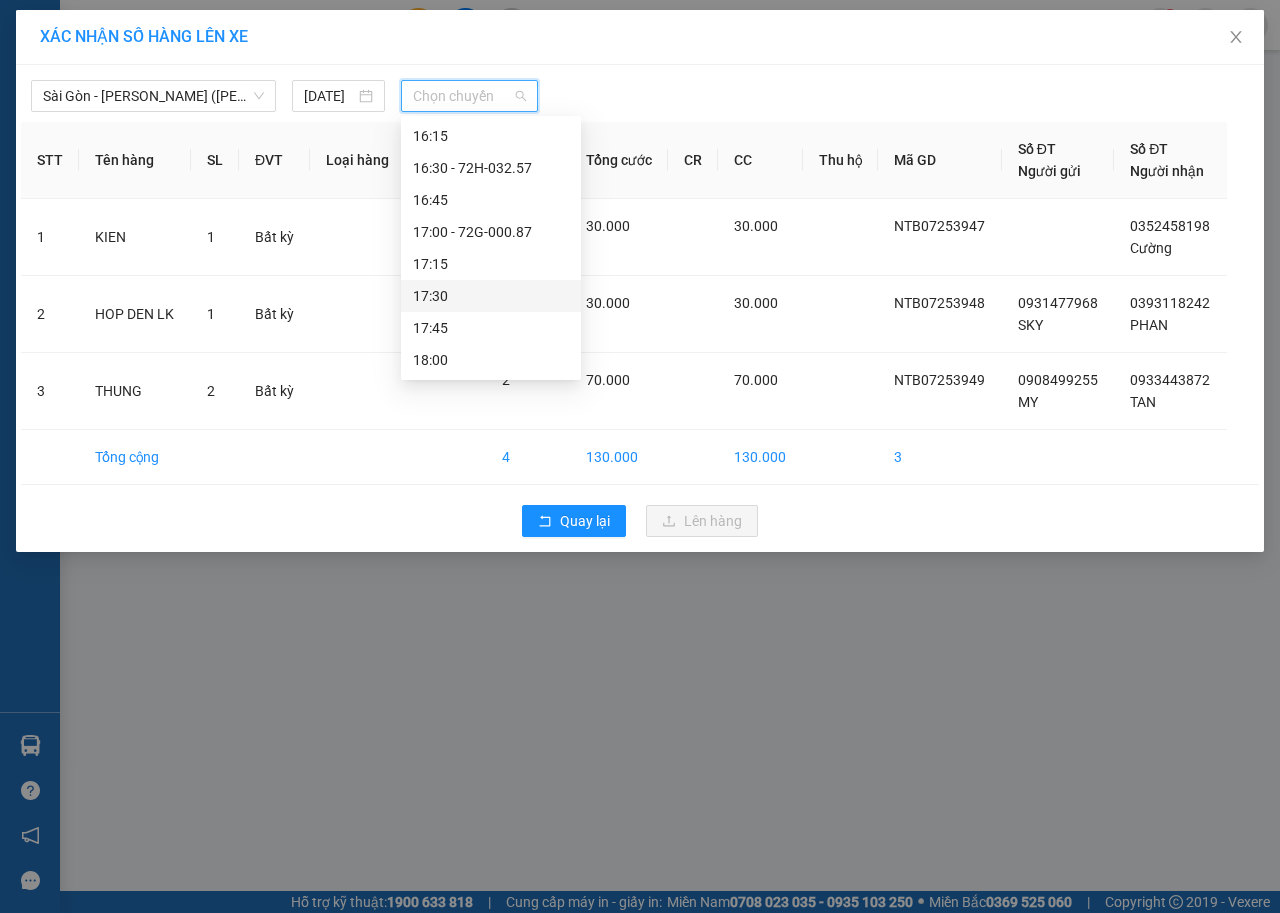 click on "17:30" at bounding box center [491, 296] 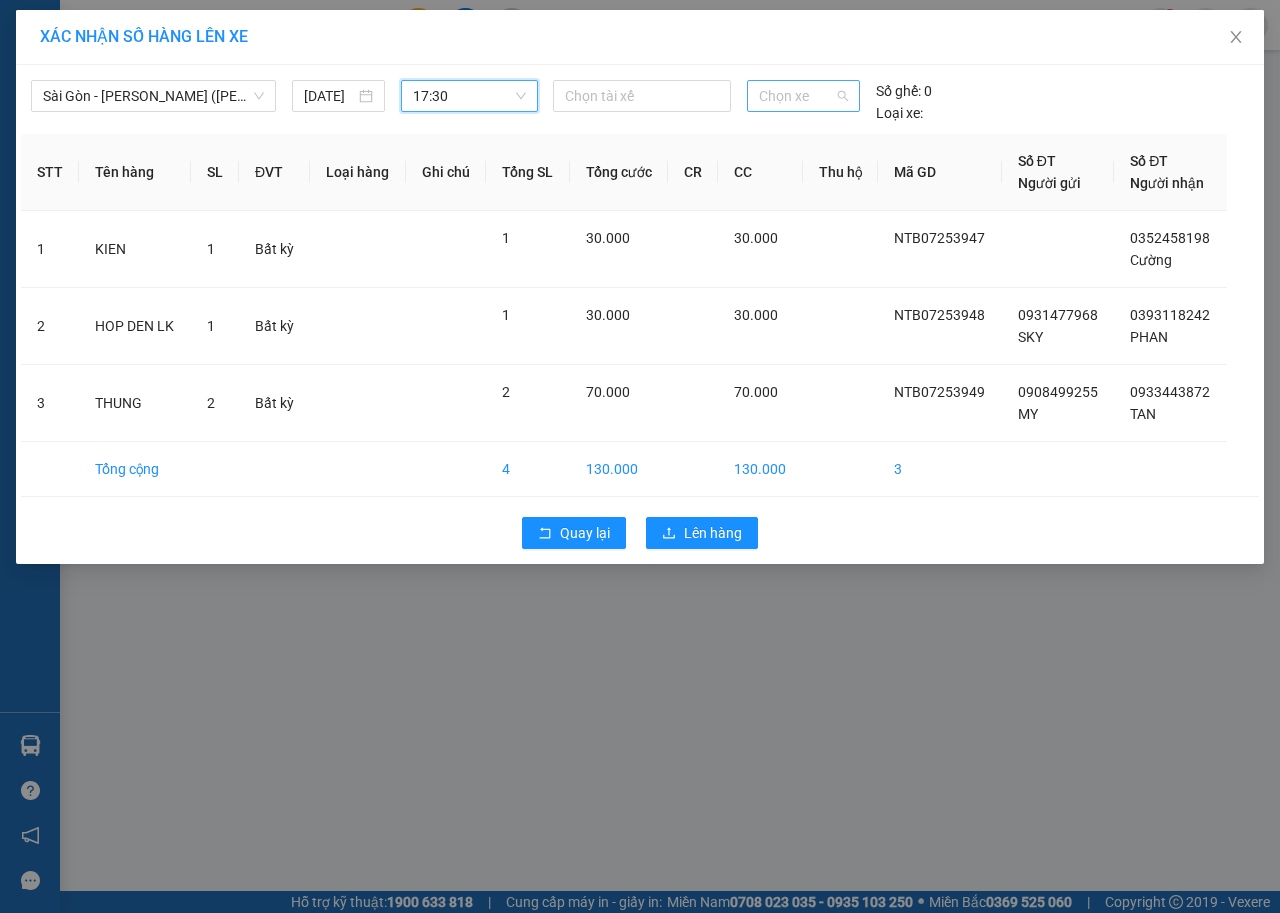 click on "Chọn xe" at bounding box center [803, 96] 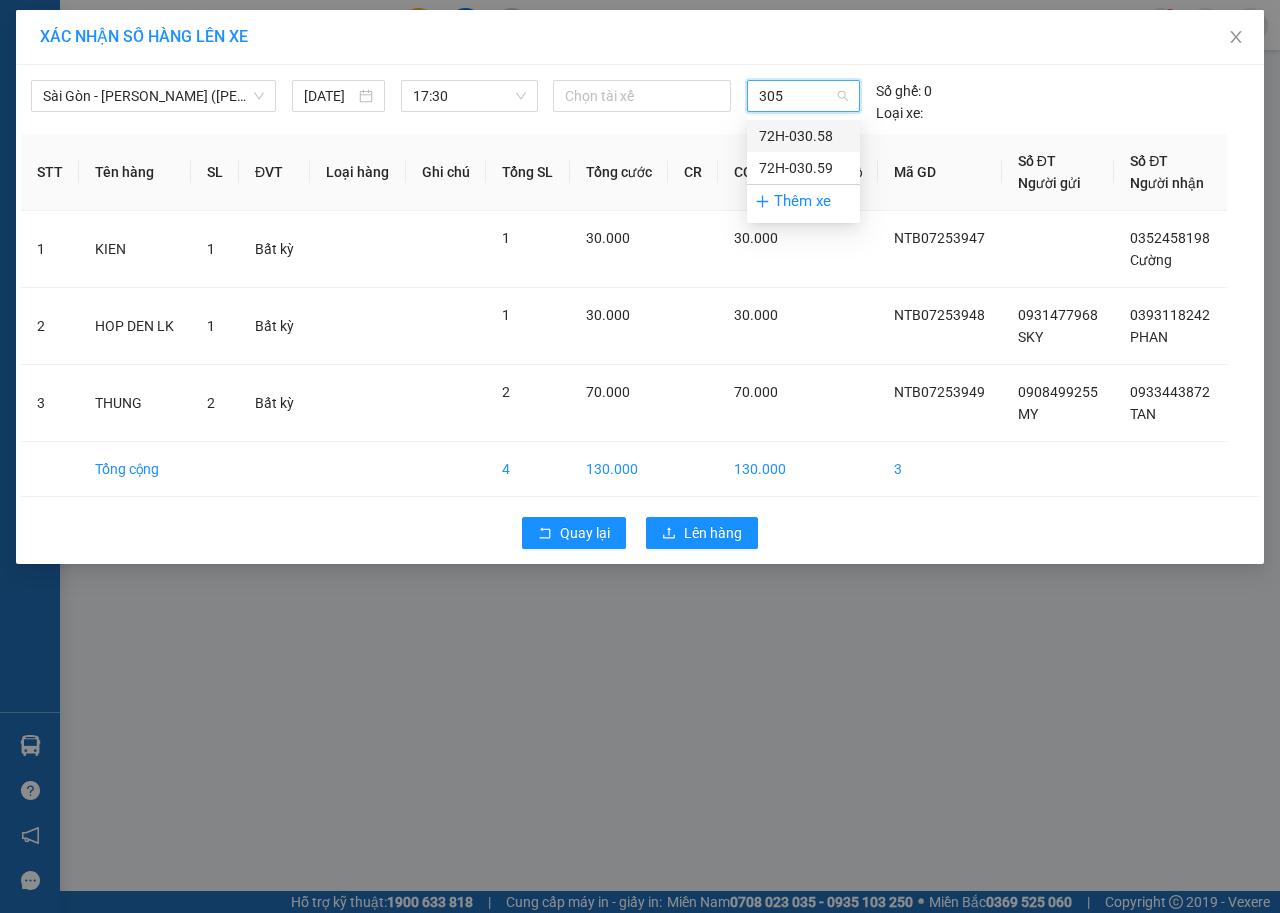 type on "3059" 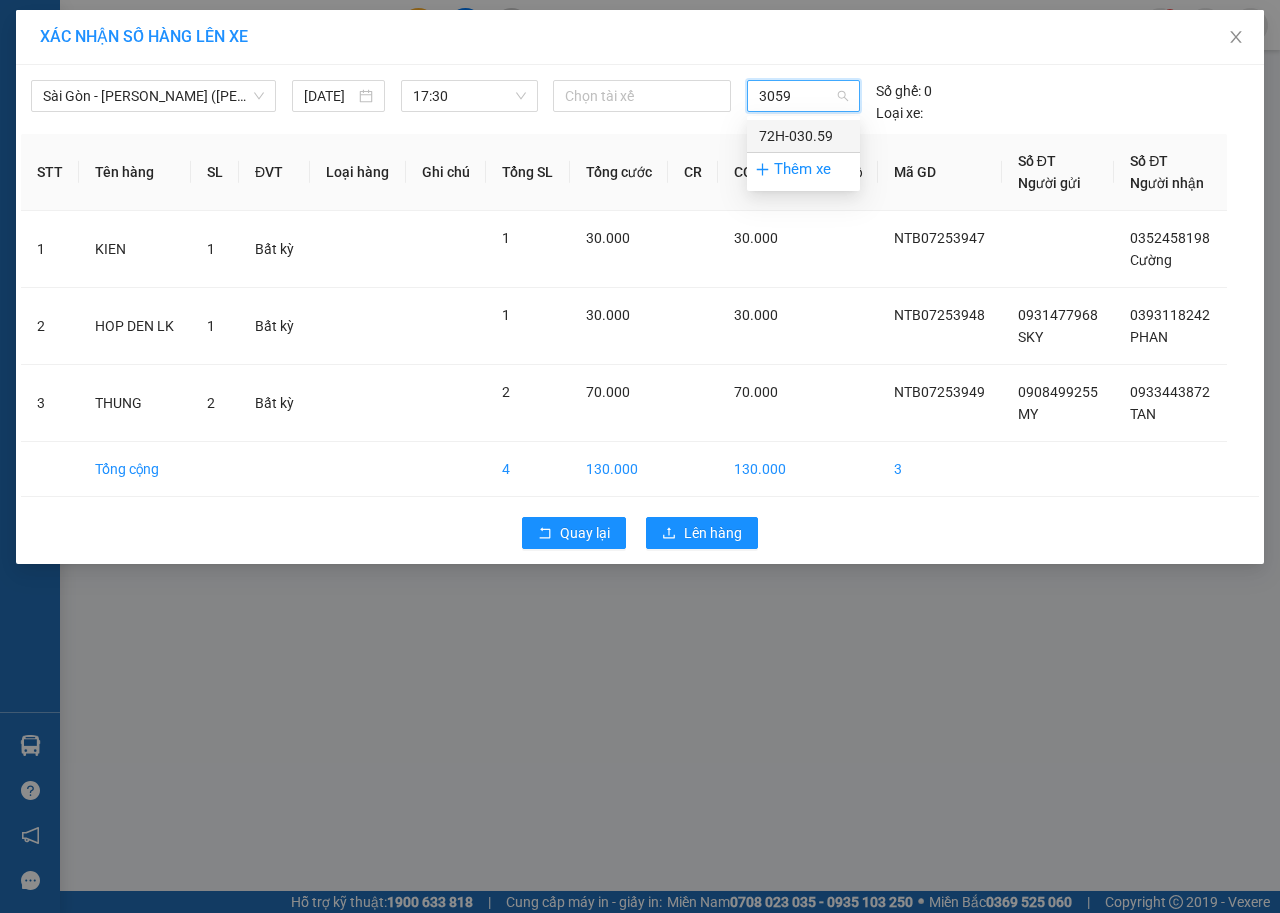 click on "72H-030.59" at bounding box center [803, 136] 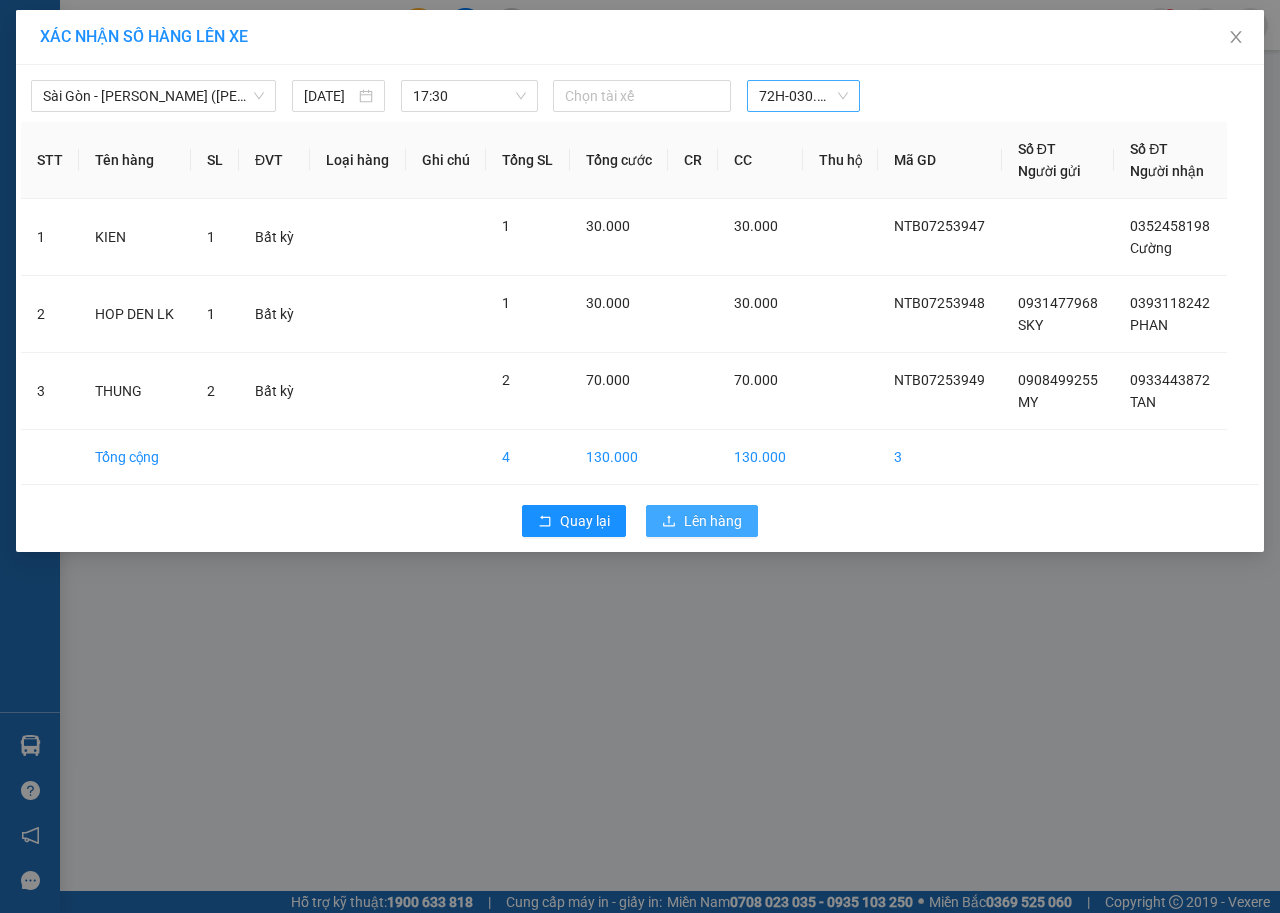 click on "Lên hàng" at bounding box center (713, 521) 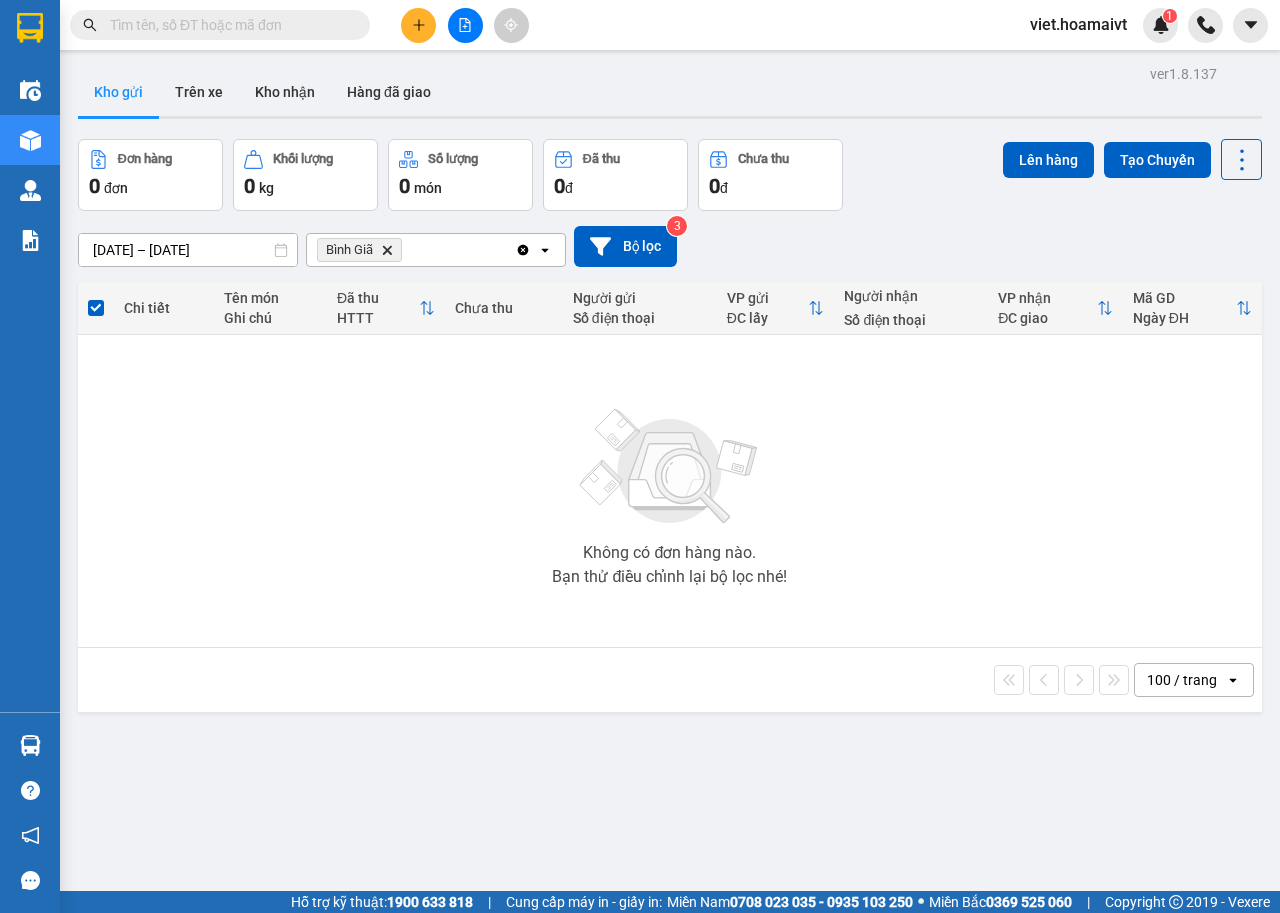 click at bounding box center [465, 25] 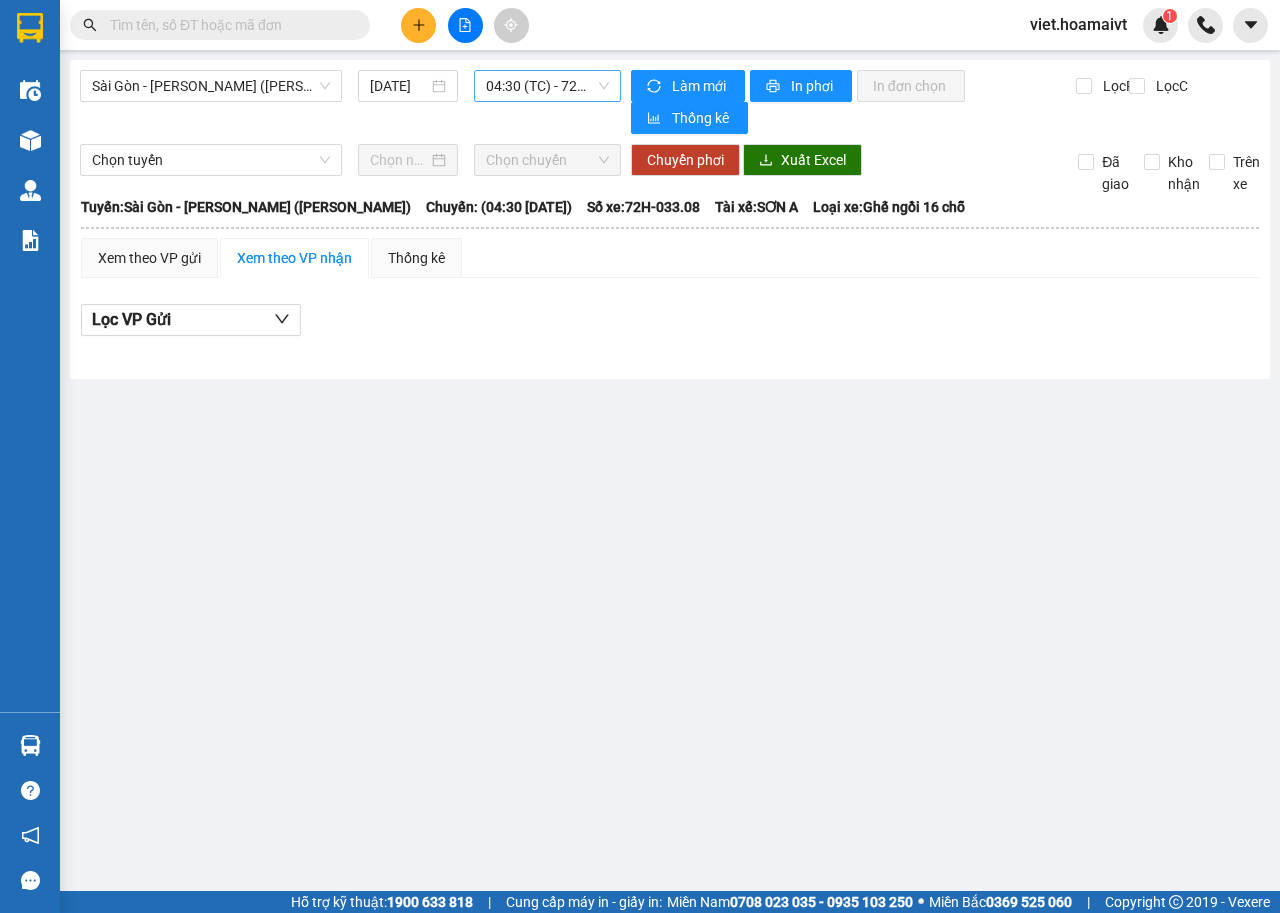 click on "04:30   (TC)   - 72H-033.08" at bounding box center [547, 86] 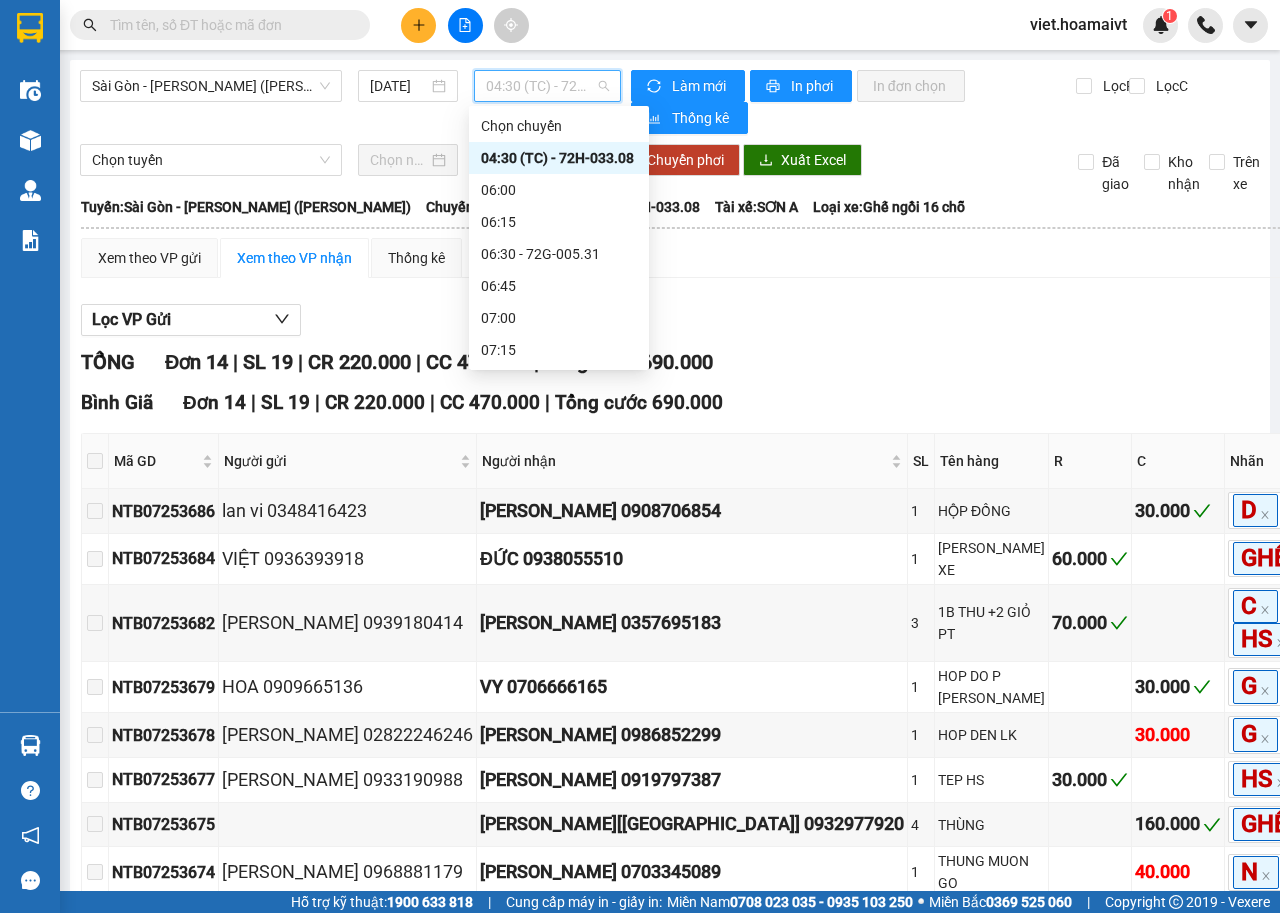 scroll, scrollTop: 1664, scrollLeft: 0, axis: vertical 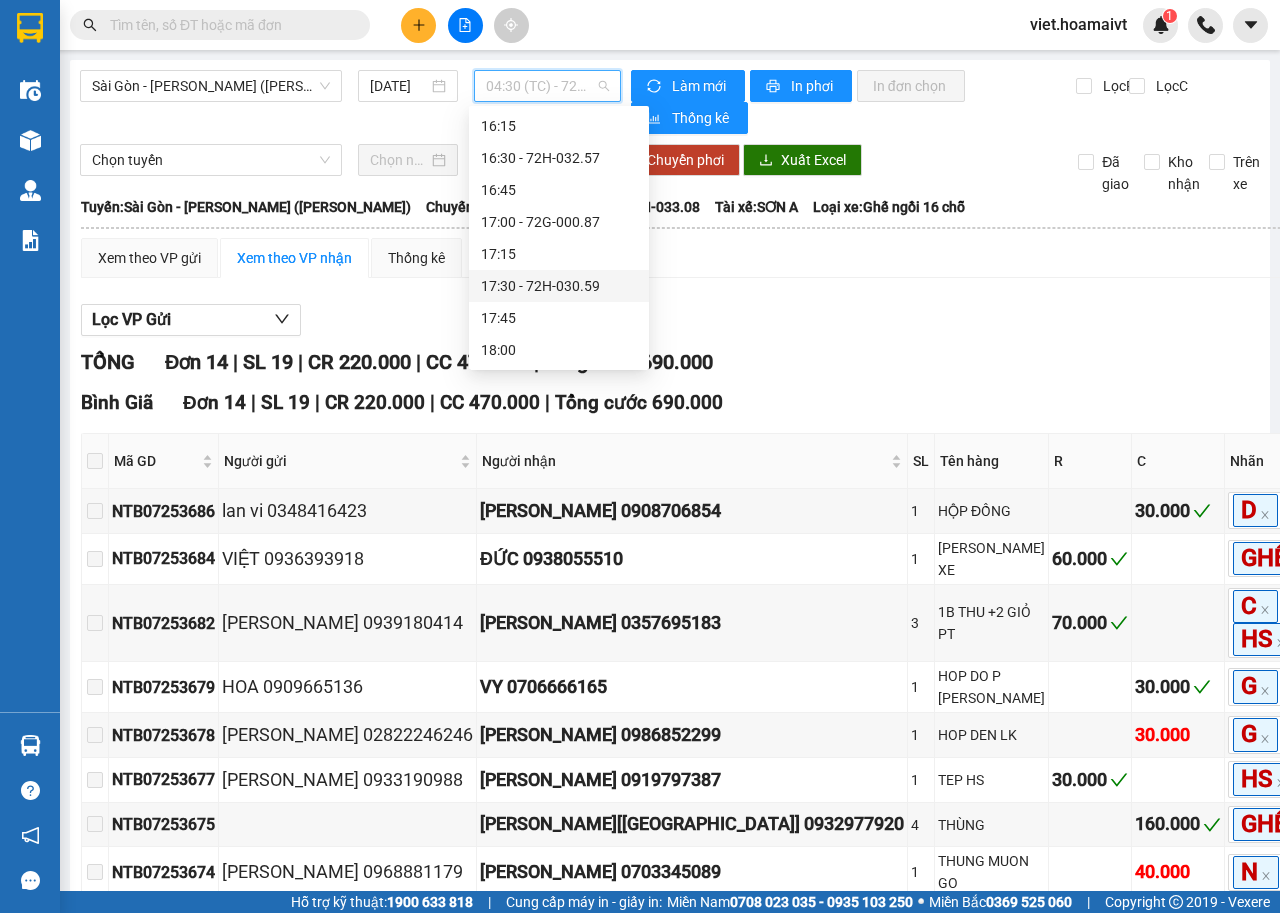 click on "17:30     - 72H-030.59" at bounding box center [559, 286] 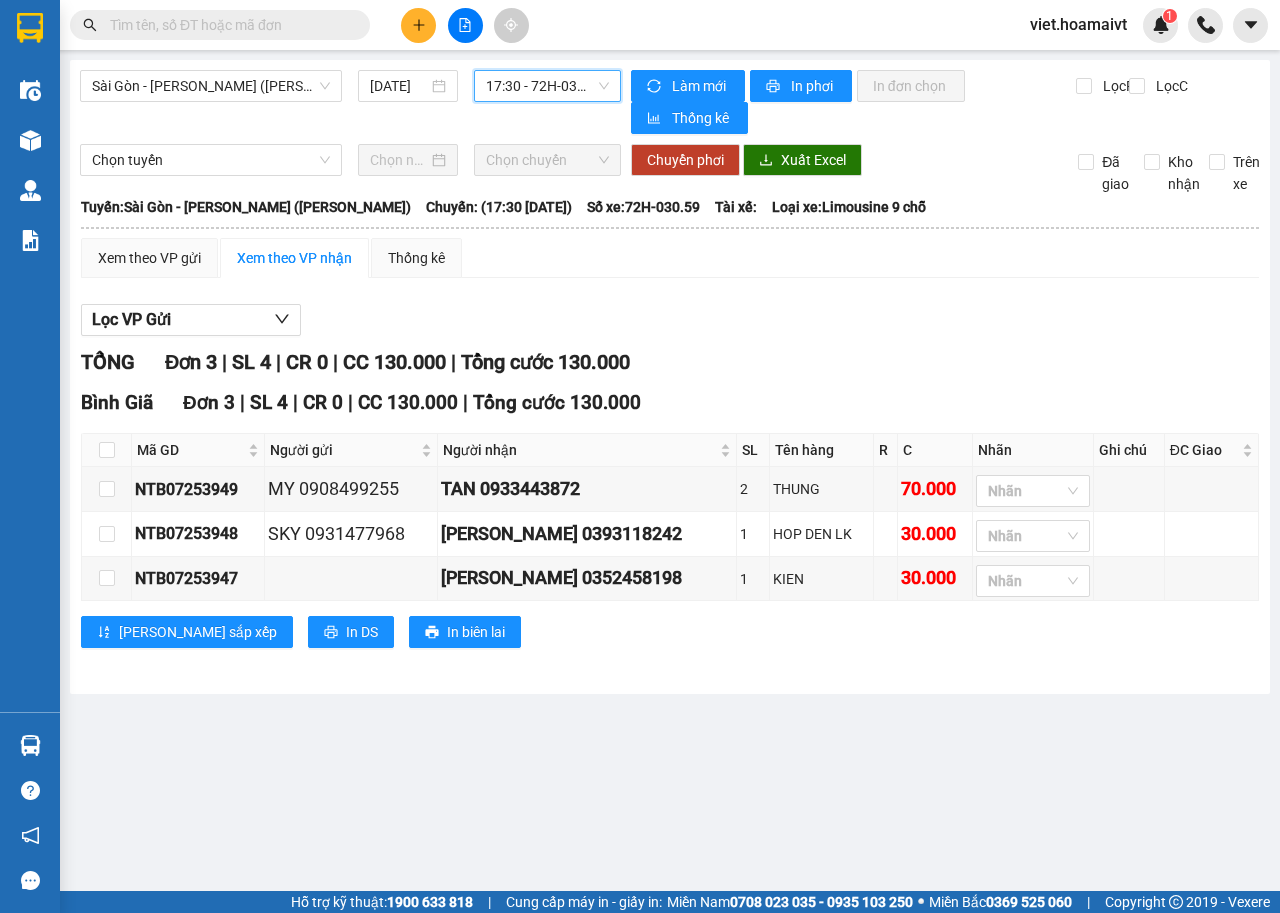 click on "Lọc VP Gửi" at bounding box center (670, 320) 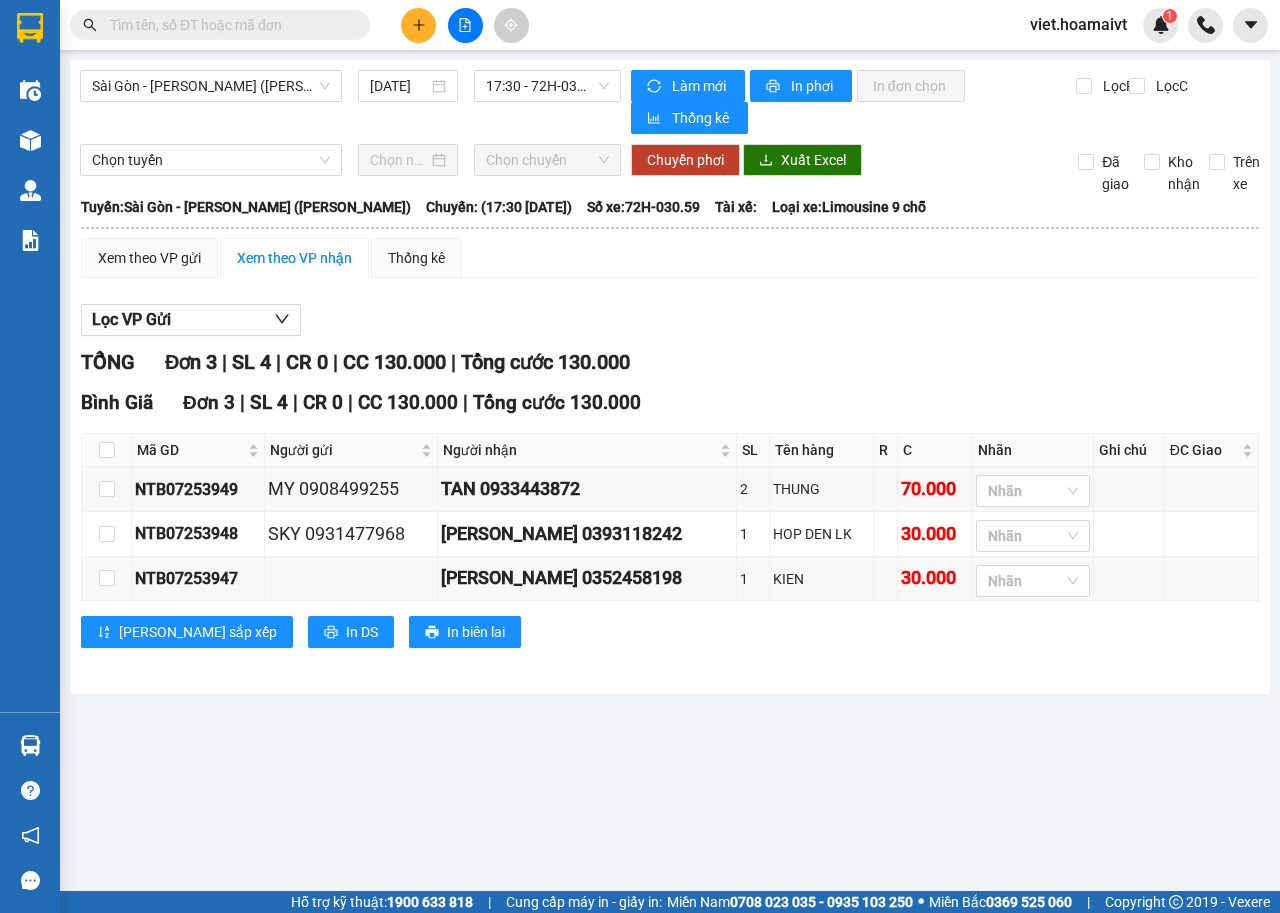 click on "Xem theo VP gửi Xem theo VP nhận Thống kê" at bounding box center [670, 258] 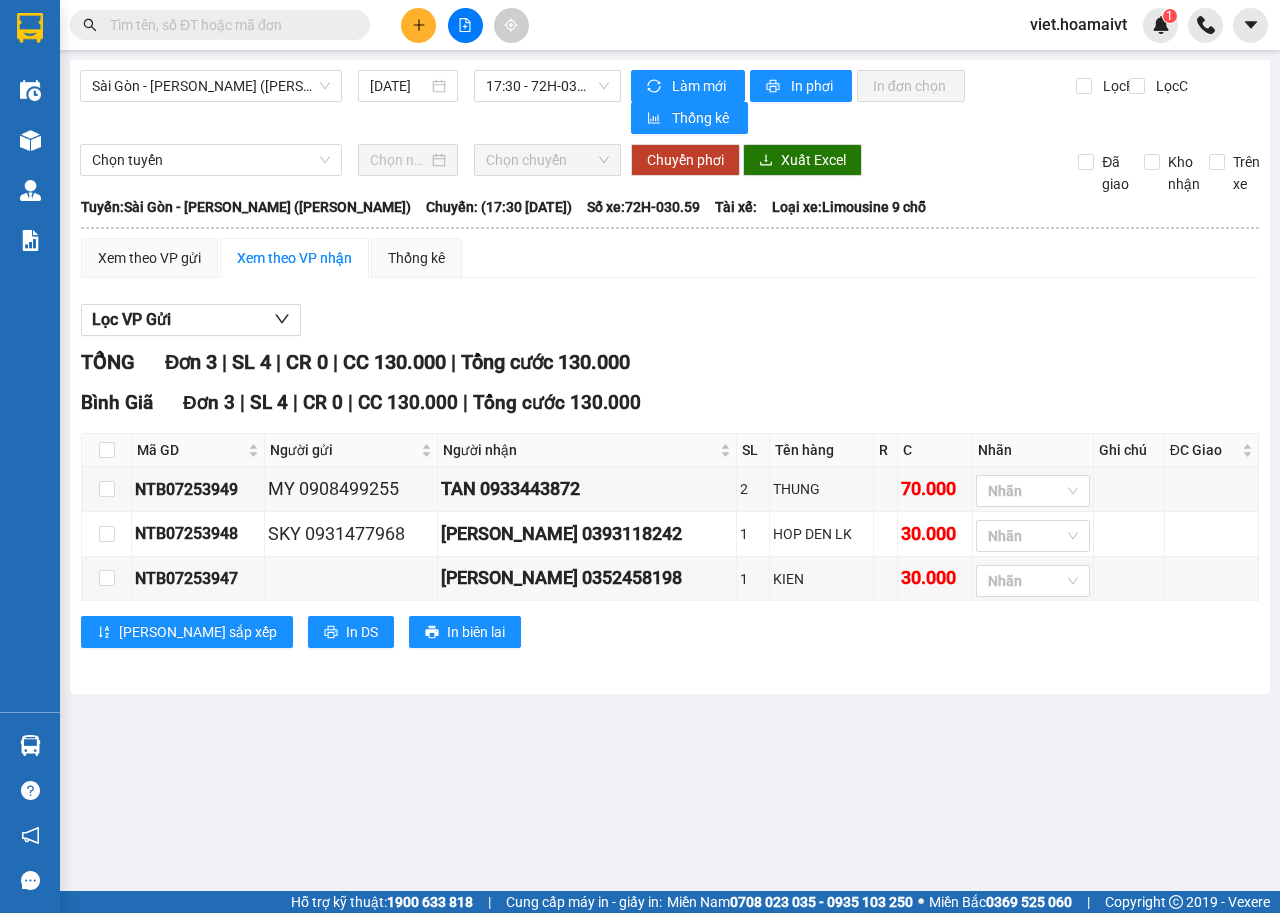 drag, startPoint x: 904, startPoint y: 269, endPoint x: 765, endPoint y: 275, distance: 139.12944 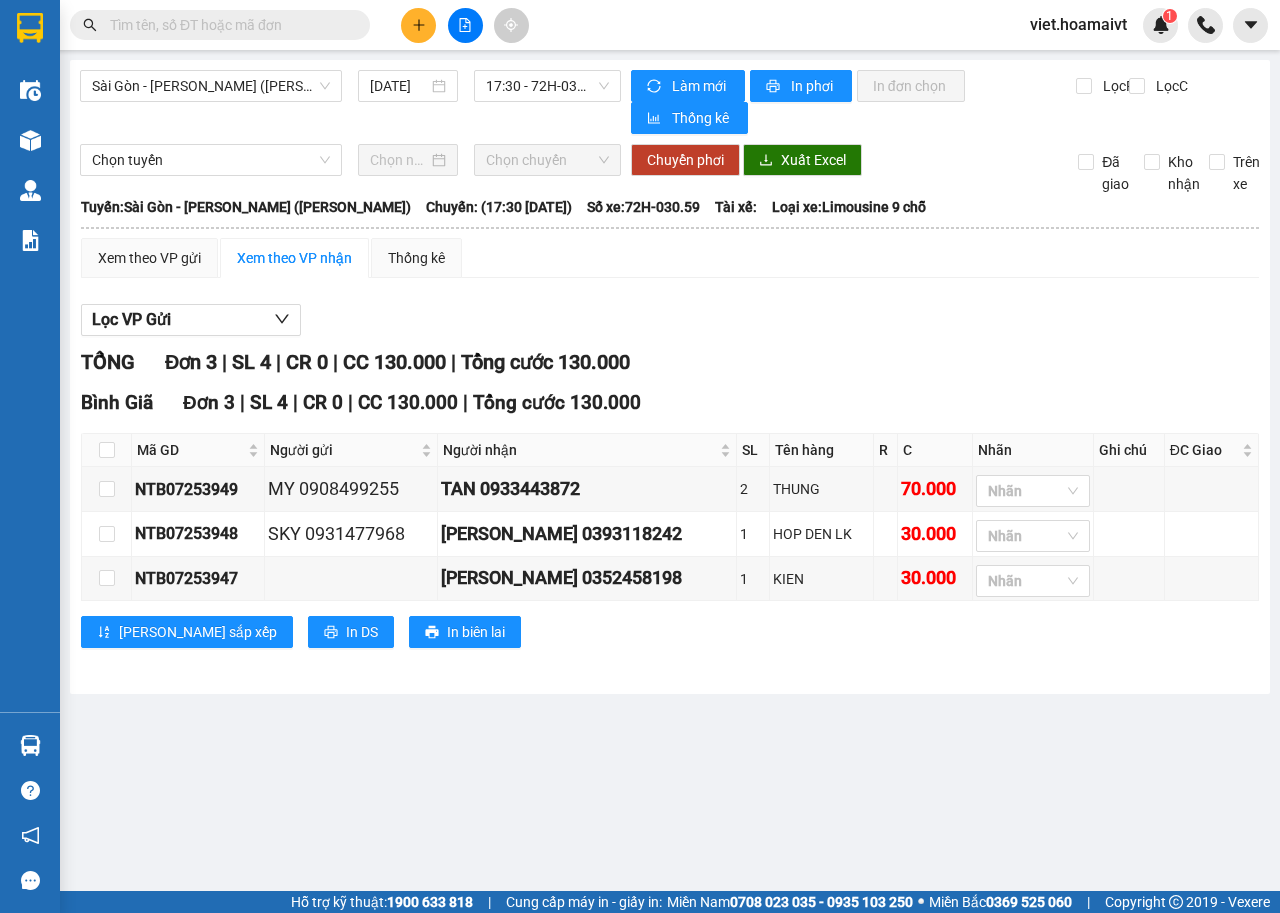 click on "Kết quả [PERSON_NAME] ( 22 )  Bộ lọc  Ngày tạo [PERSON_NAME] nhất Mã ĐH Trạng thái Món hàng Tổng [PERSON_NAME] [PERSON_NAME] Người gửi VP Gửi Người [PERSON_NAME] [PERSON_NAME] NTB07253837 12:47 [DATE] Trên xe   72H-032.48 13:00  [DATE] TUI DEN SL:  1 30.000 30.000 0707323789 [PERSON_NAME] 44 NTB 0707323789 [GEOGRAPHIC_DATA][PERSON_NAME] NTB05256813 07:30 [DATE] Đã giao   10:59 [DATE] [PERSON_NAME]:  1 30.000 0907307835 Hà 44 NTB 0707323272 [PERSON_NAME] Hàng Bà Rịa NTB05255266 13:34 [DATE] Đã giao   08:06 [DATE] gói[[GEOGRAPHIC_DATA]] SL:  1 30.000 0932099729 [PERSON_NAME] 44 NTB 0707323272 [PERSON_NAME] Hàng Bà Rịa NTB01257861 18:50 [DATE] Đã giao   13:24 [DATE] [PERSON_NAME]:  1 60.000 0707323007 44 NTB 0908999978 [PERSON_NAME] Hàng Bà Rịa 93NTB11240756 14:12 [DATE] Đã giao   17:12 [DATE] bao den SL:  1 50.000 0703245505 sg 93 NTB Q1 0707323272 [PERSON_NAME] Hàng Bà Rịa NTB11245959 19:58 [DATE] Đã giao   07:50 [DATE] GÓI XANH SL:  1 30.000 44 NTB 0707323272 [PERSON_NAME] Hàng Bà Rịa NTB08244191 18:44 [DATE]   SL:  1" at bounding box center [640, 25] 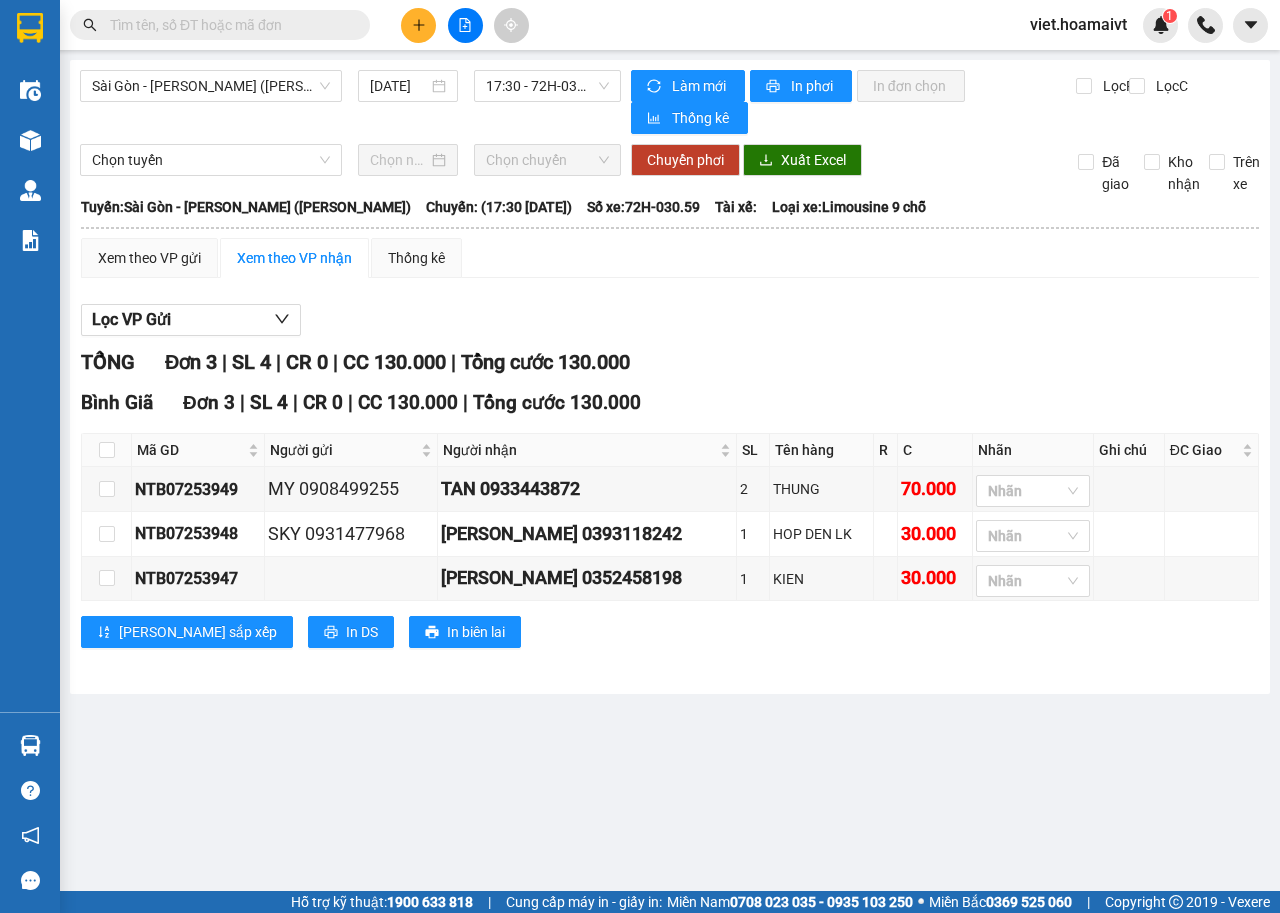 click at bounding box center (228, 25) 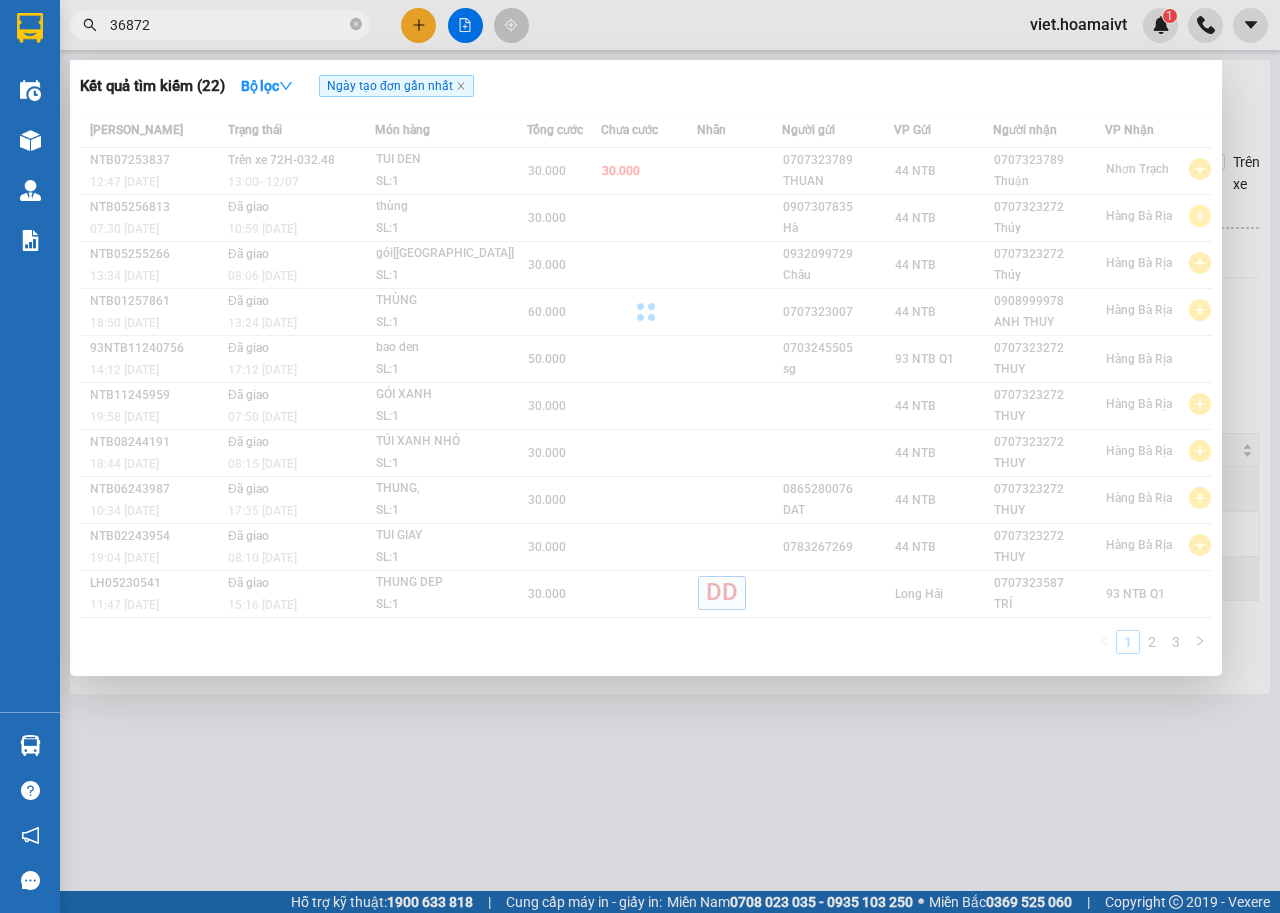 click on "36872" at bounding box center (220, 25) 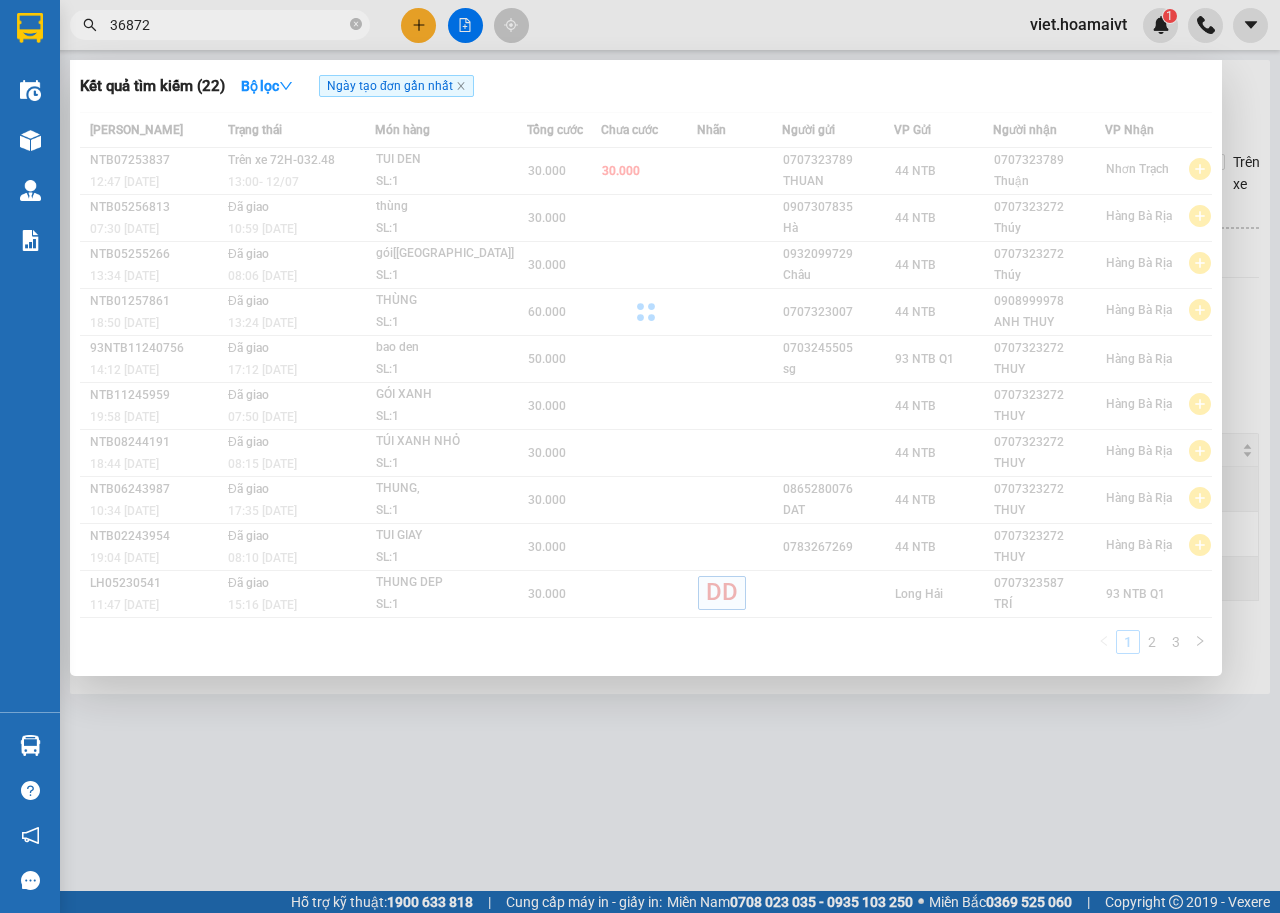 click on "36872" at bounding box center (228, 25) 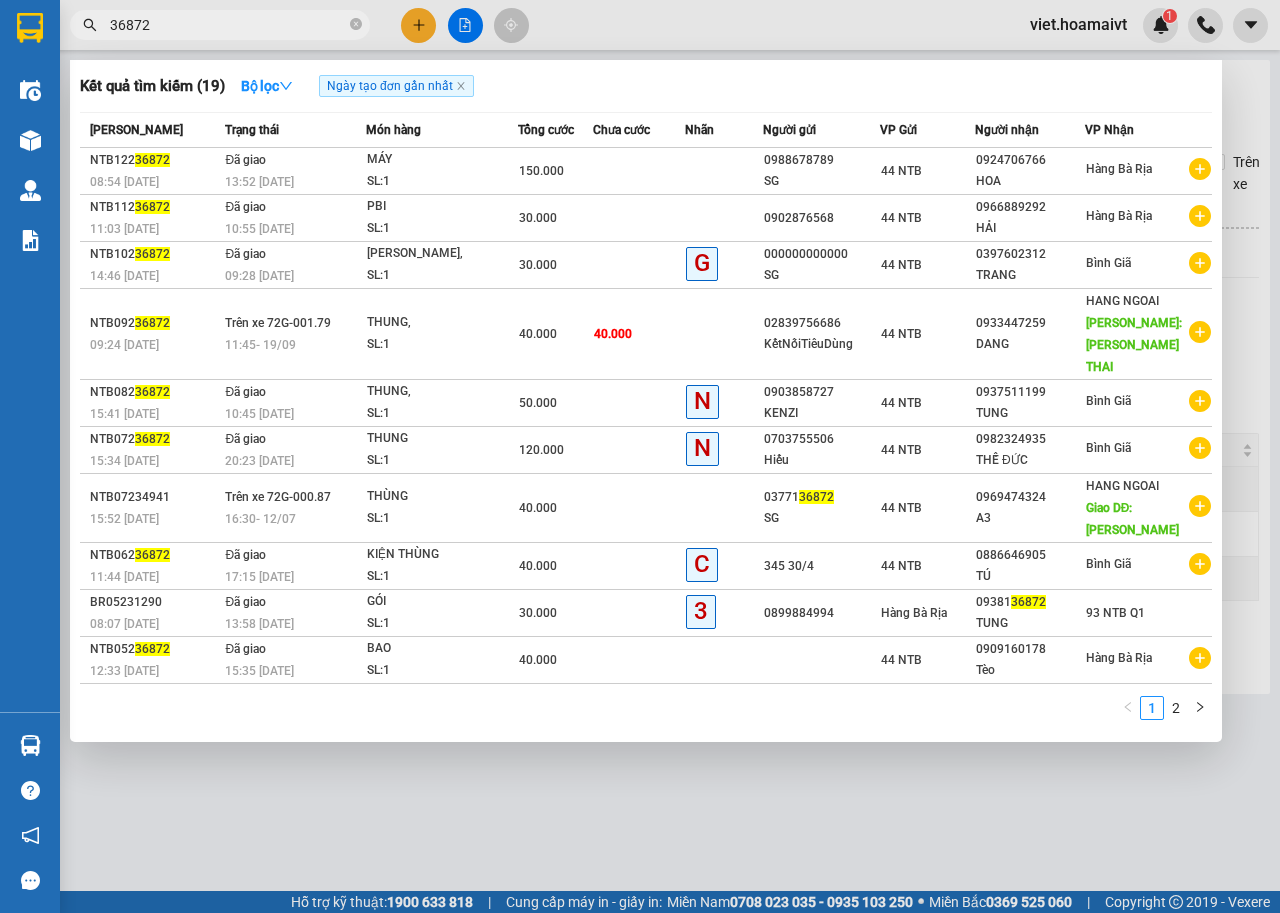 type on "3872" 